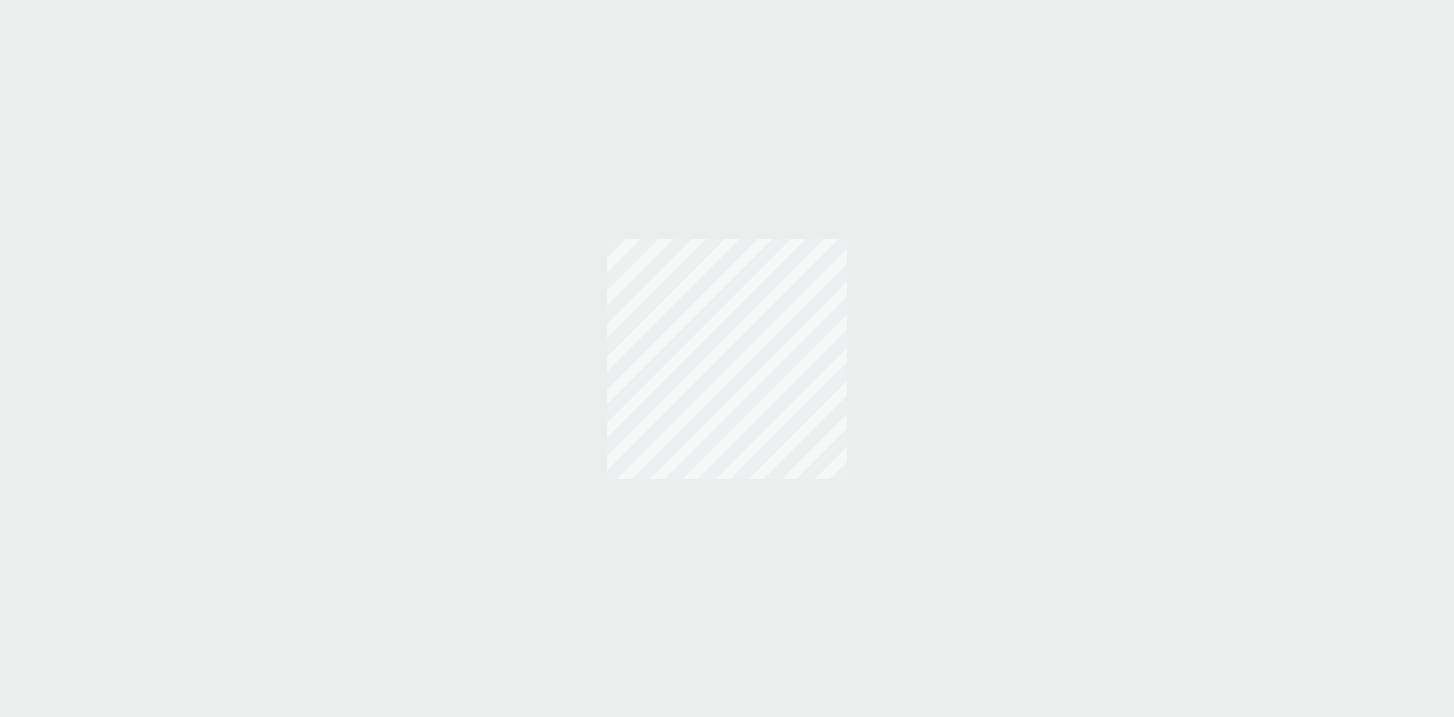 scroll, scrollTop: 0, scrollLeft: 0, axis: both 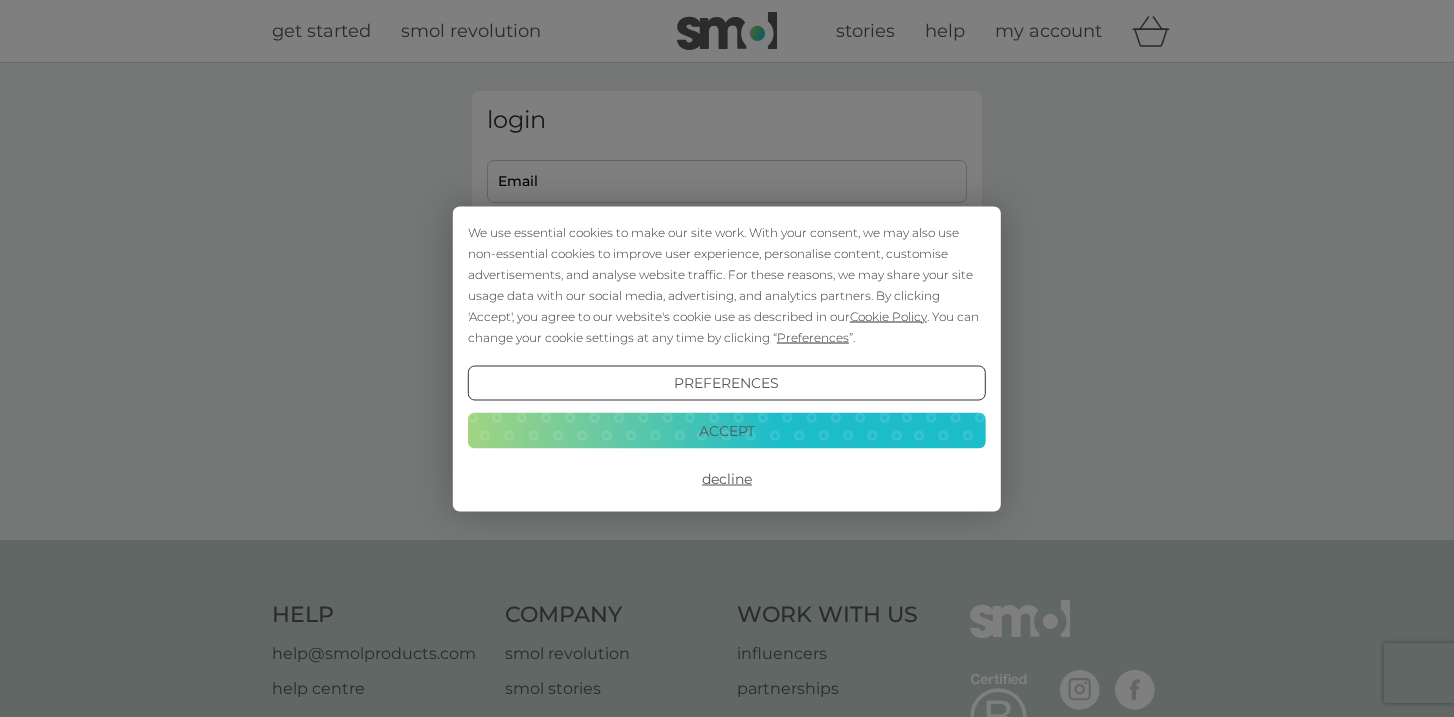 click on "Decline" at bounding box center (727, 479) 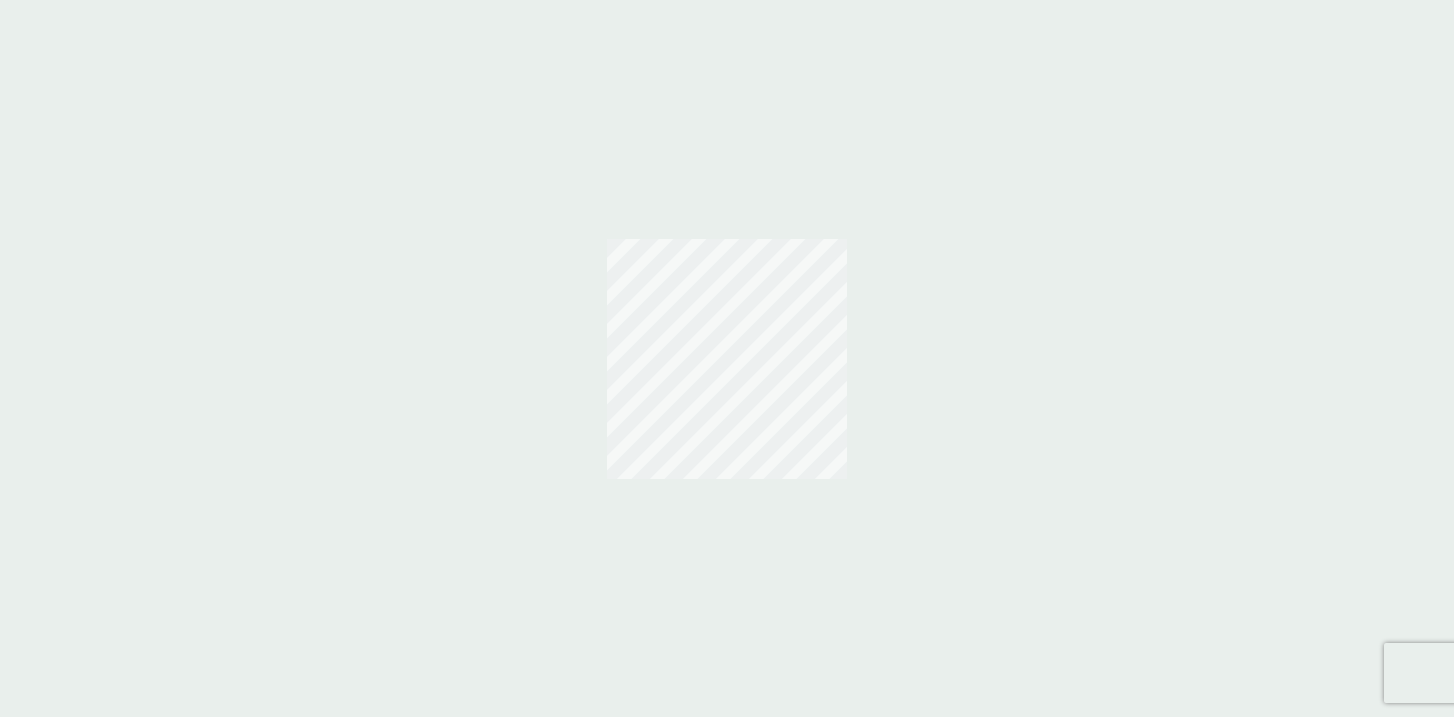 scroll, scrollTop: 0, scrollLeft: 0, axis: both 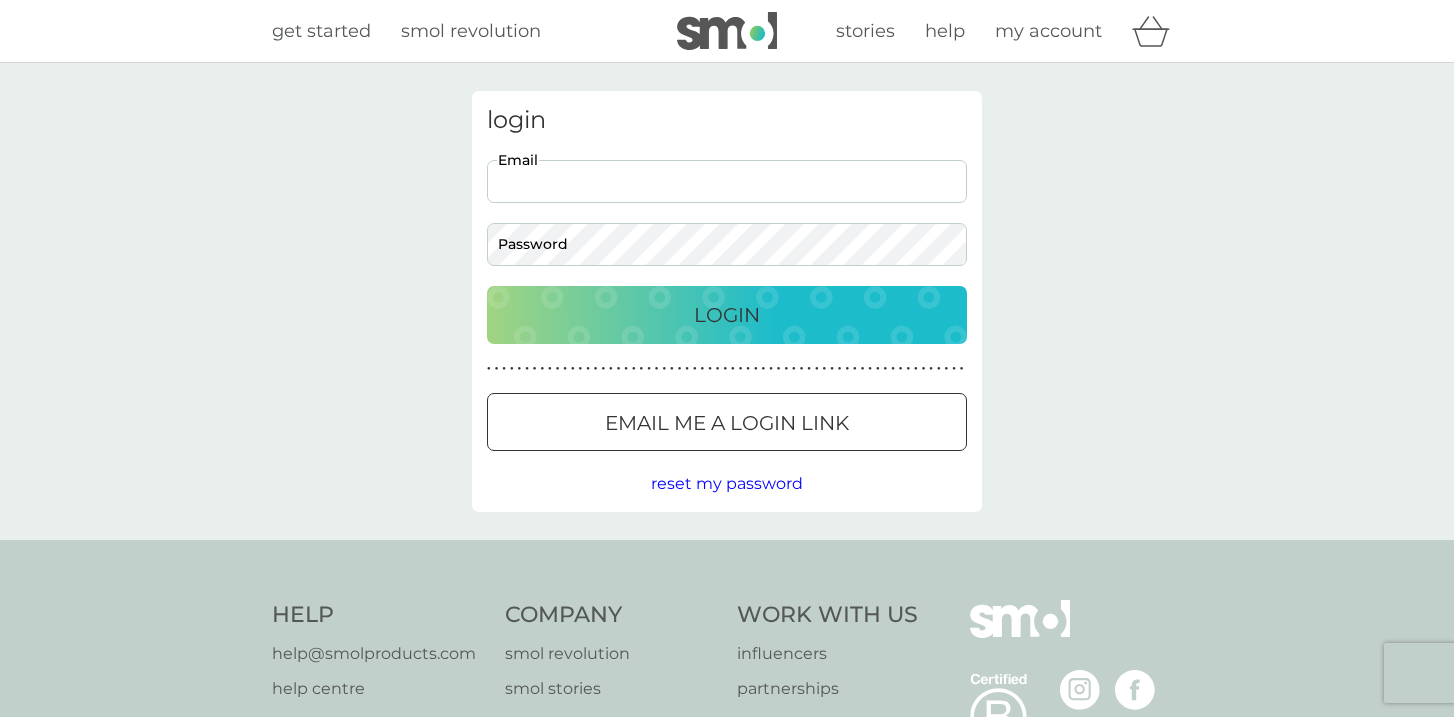 click on "Email" at bounding box center [727, 181] 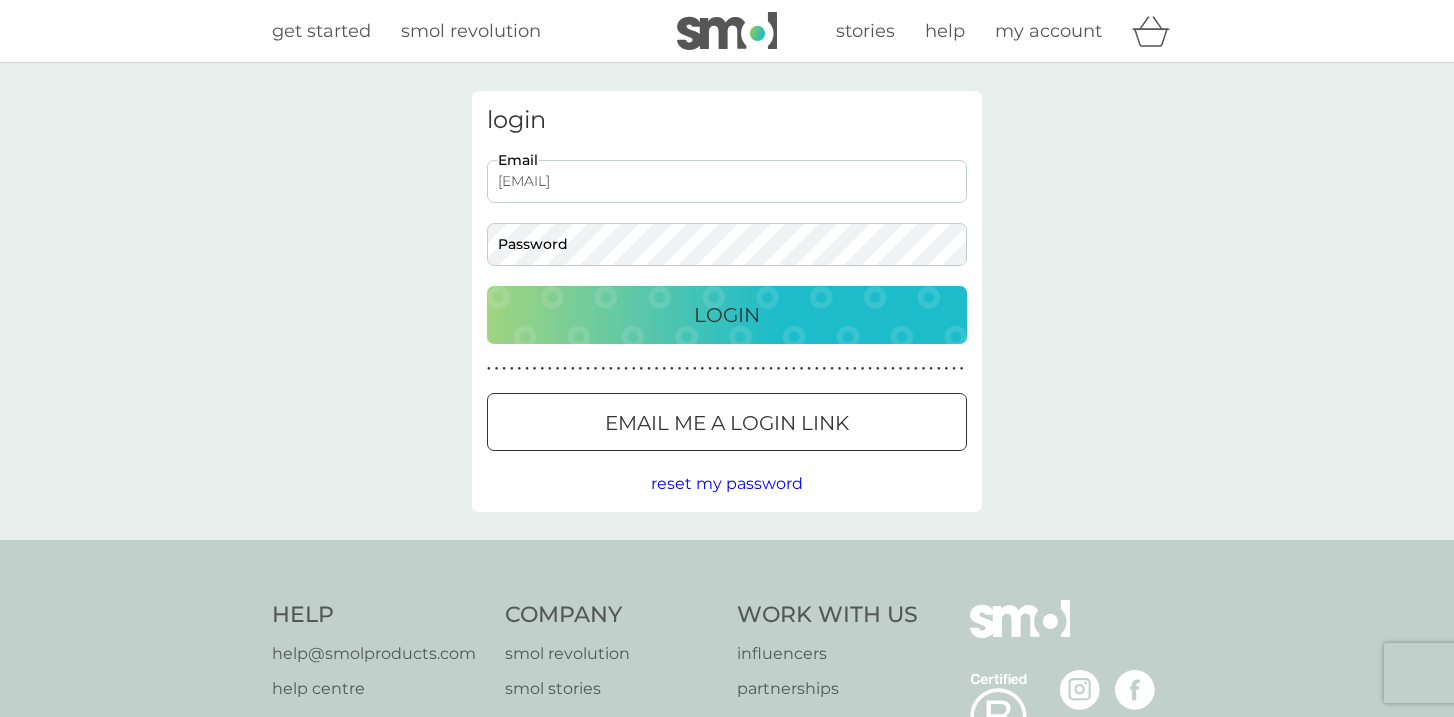 type on "linavnilsson@hotmail.com" 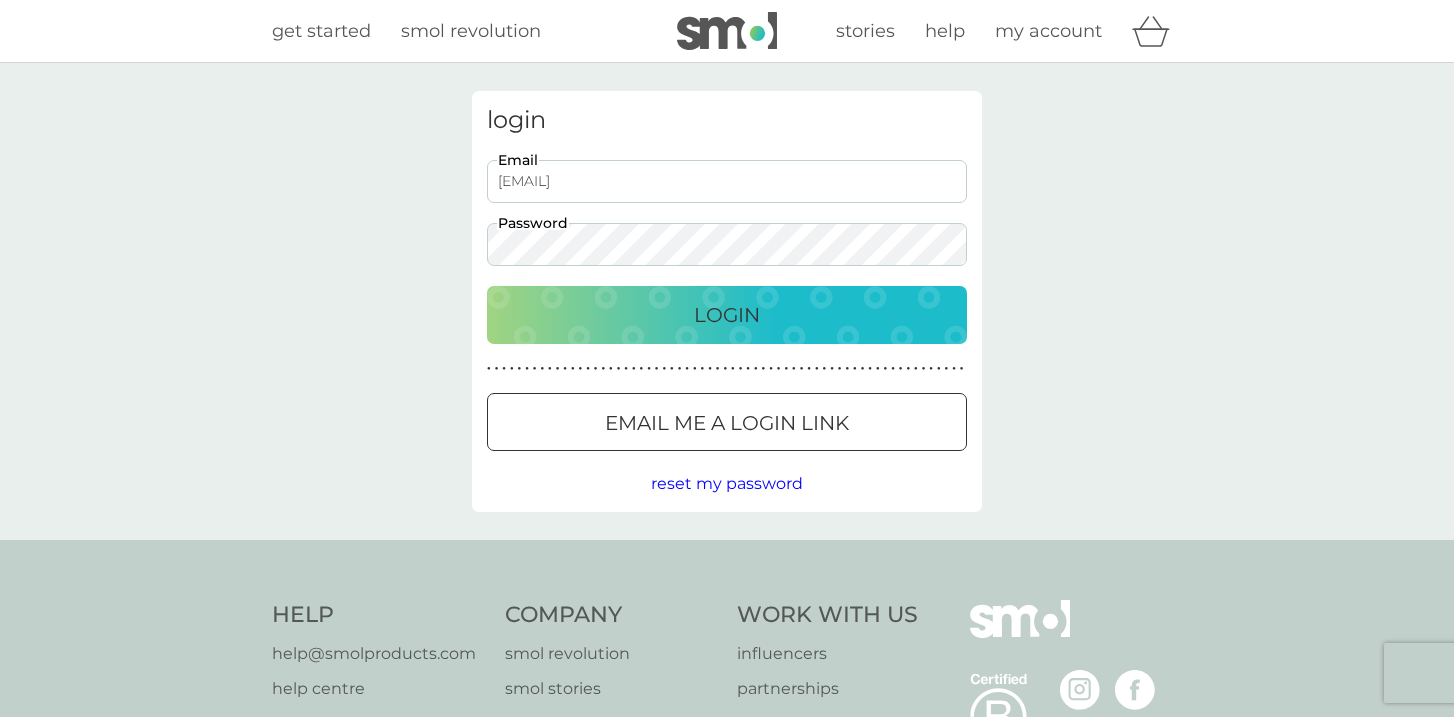 click on "Login" at bounding box center [727, 315] 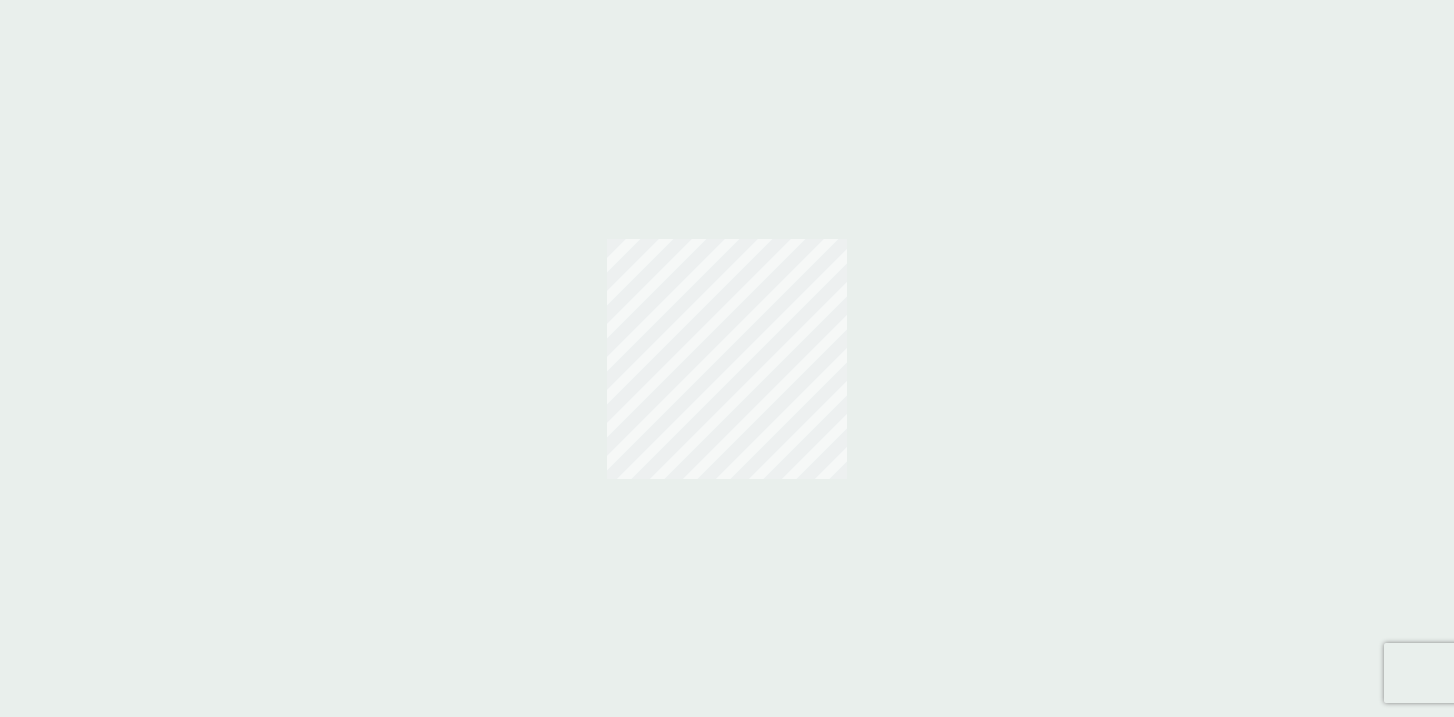 scroll, scrollTop: 0, scrollLeft: 0, axis: both 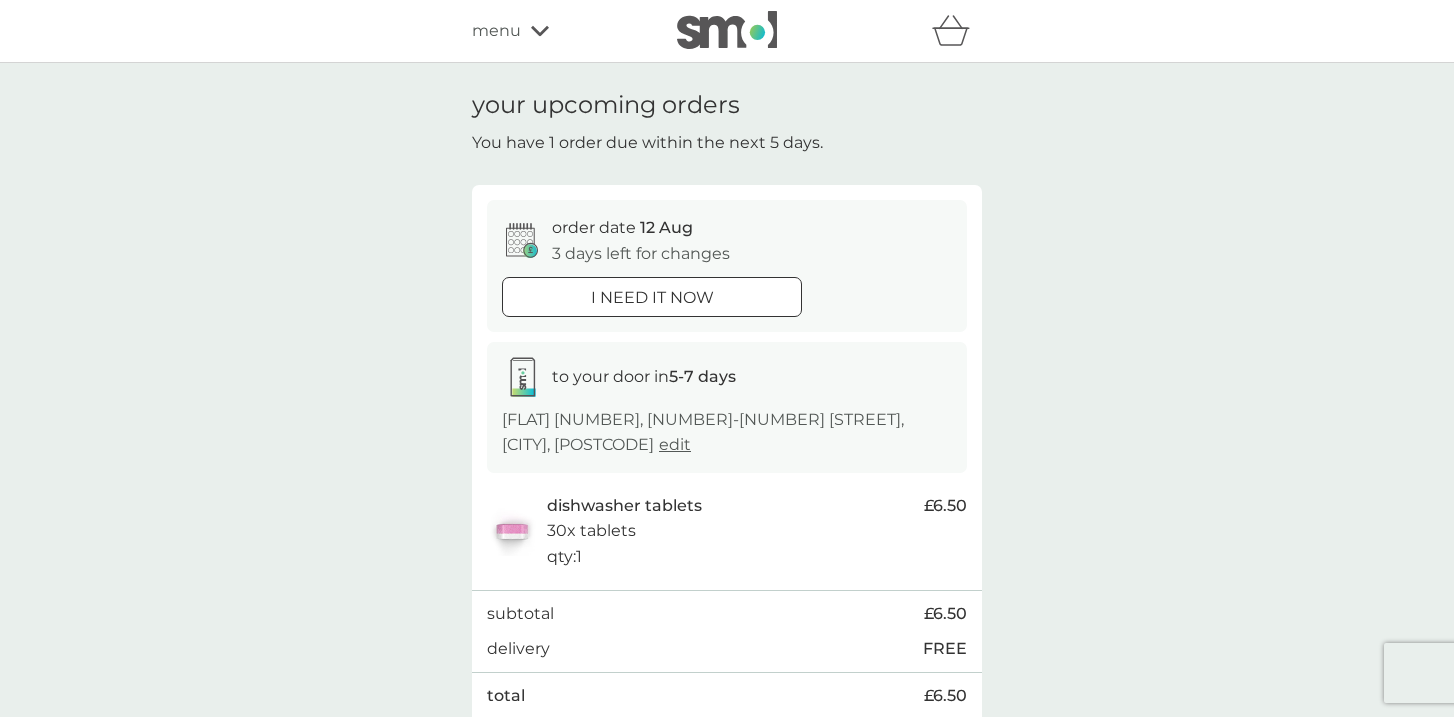 click on "menu" at bounding box center (496, 31) 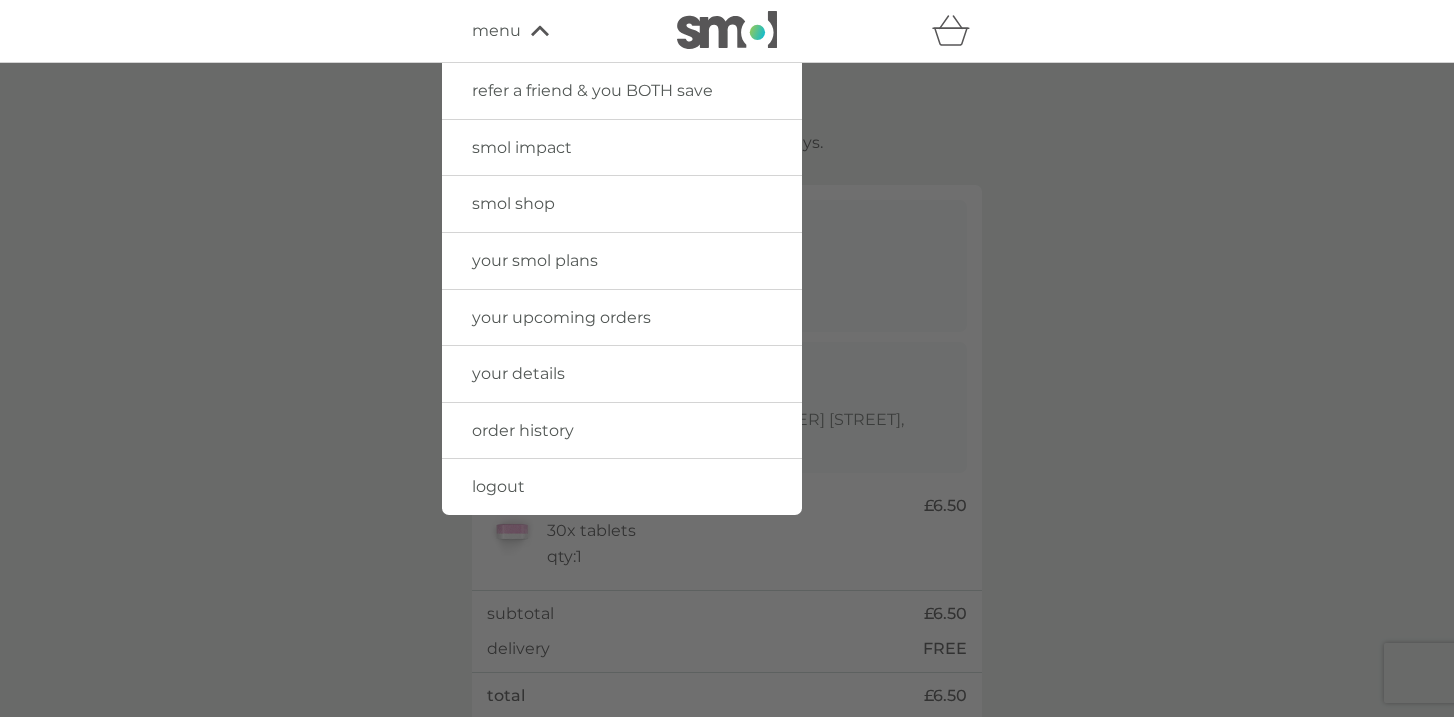click on "your smol plans" at bounding box center (535, 260) 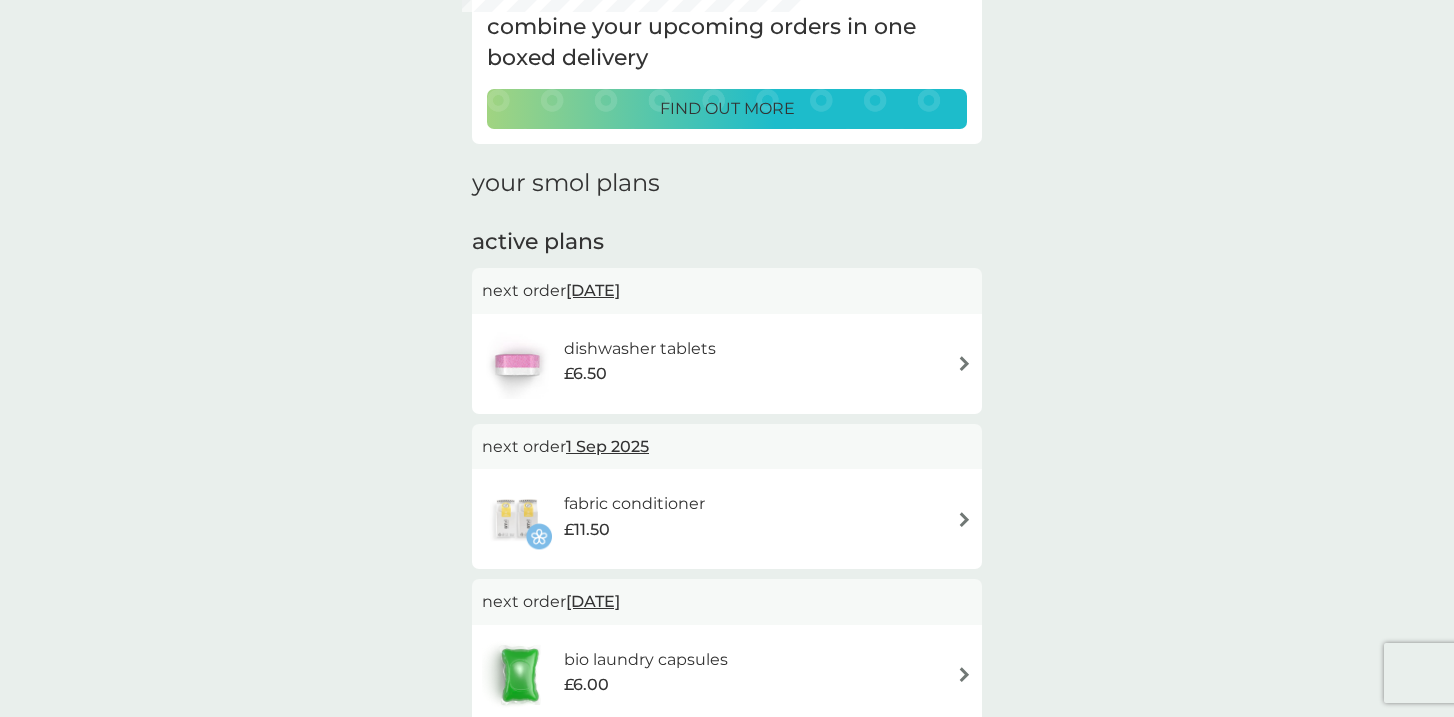 scroll, scrollTop: 0, scrollLeft: 0, axis: both 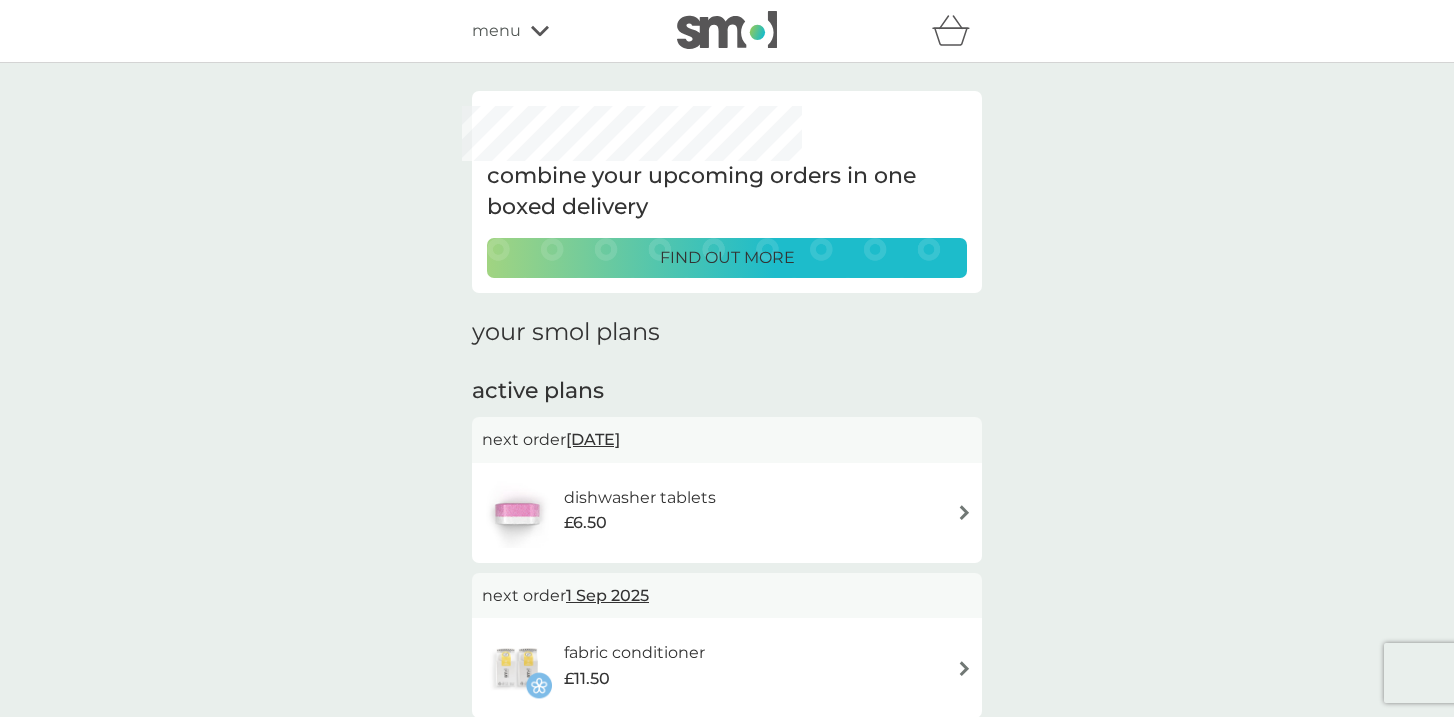 click 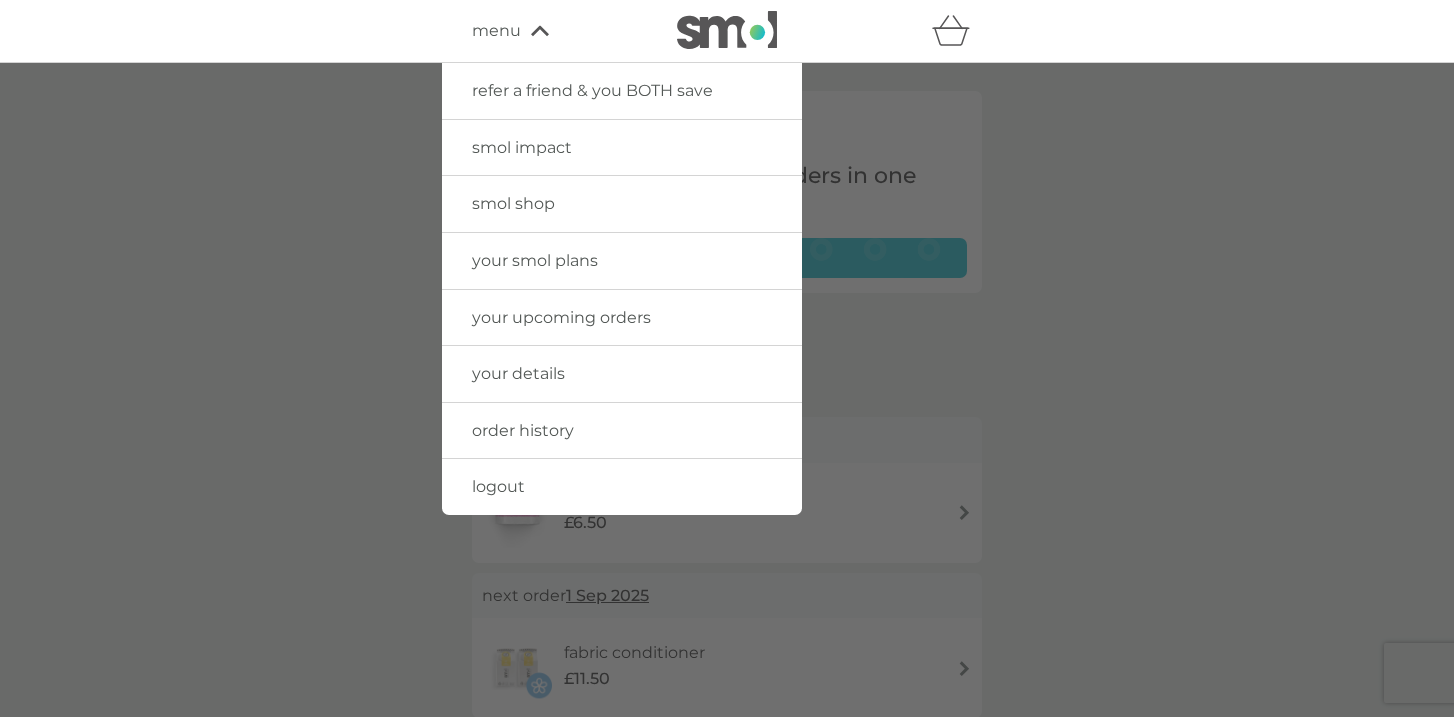 click on "smol shop" at bounding box center [513, 203] 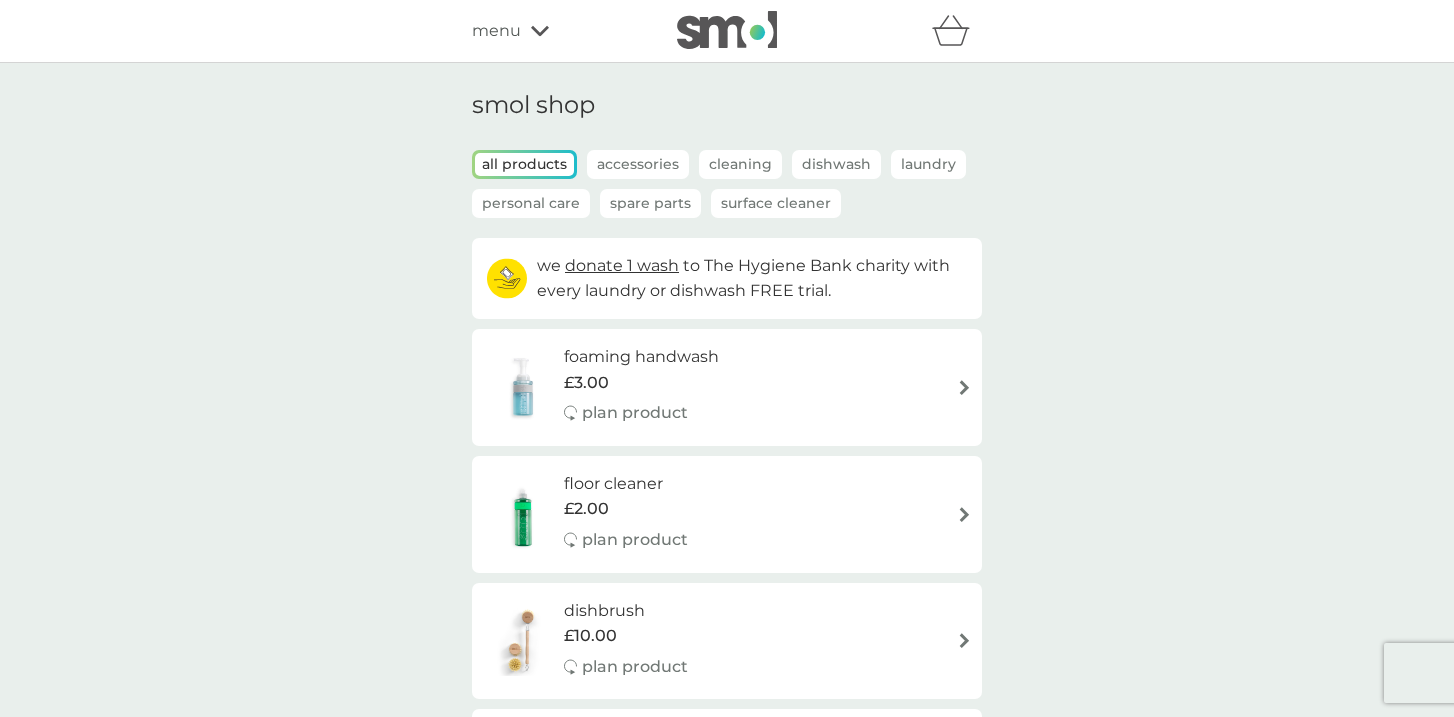 click on "Accessories" at bounding box center (638, 164) 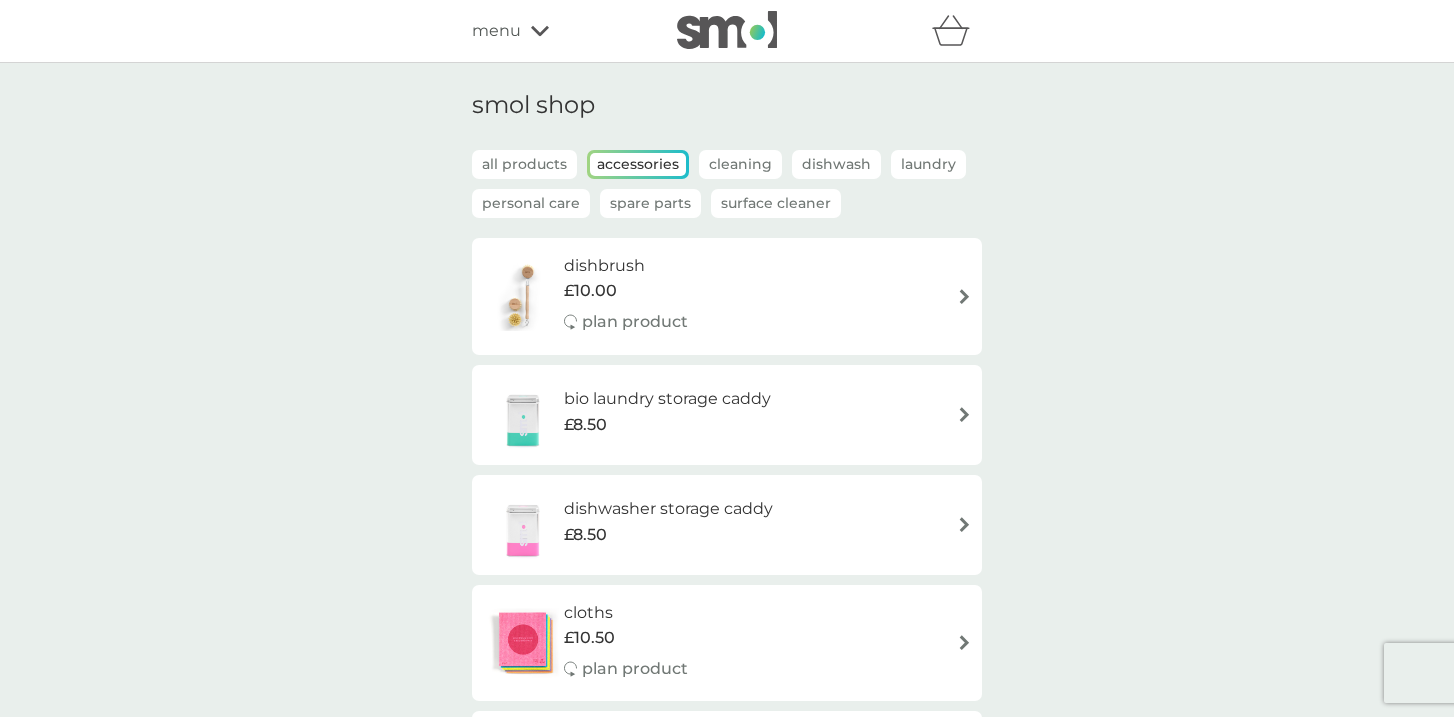 click on "Spare Parts" at bounding box center (650, 203) 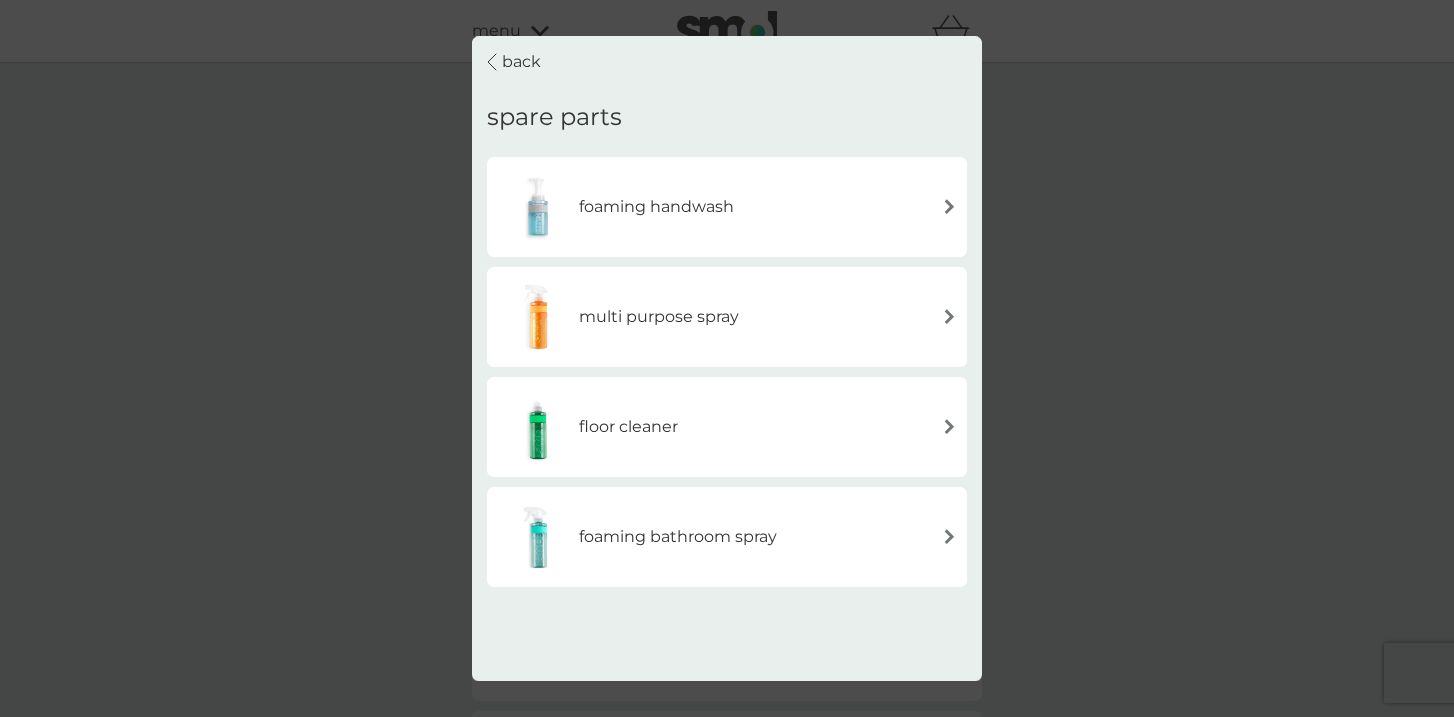 click on "back" at bounding box center (521, 62) 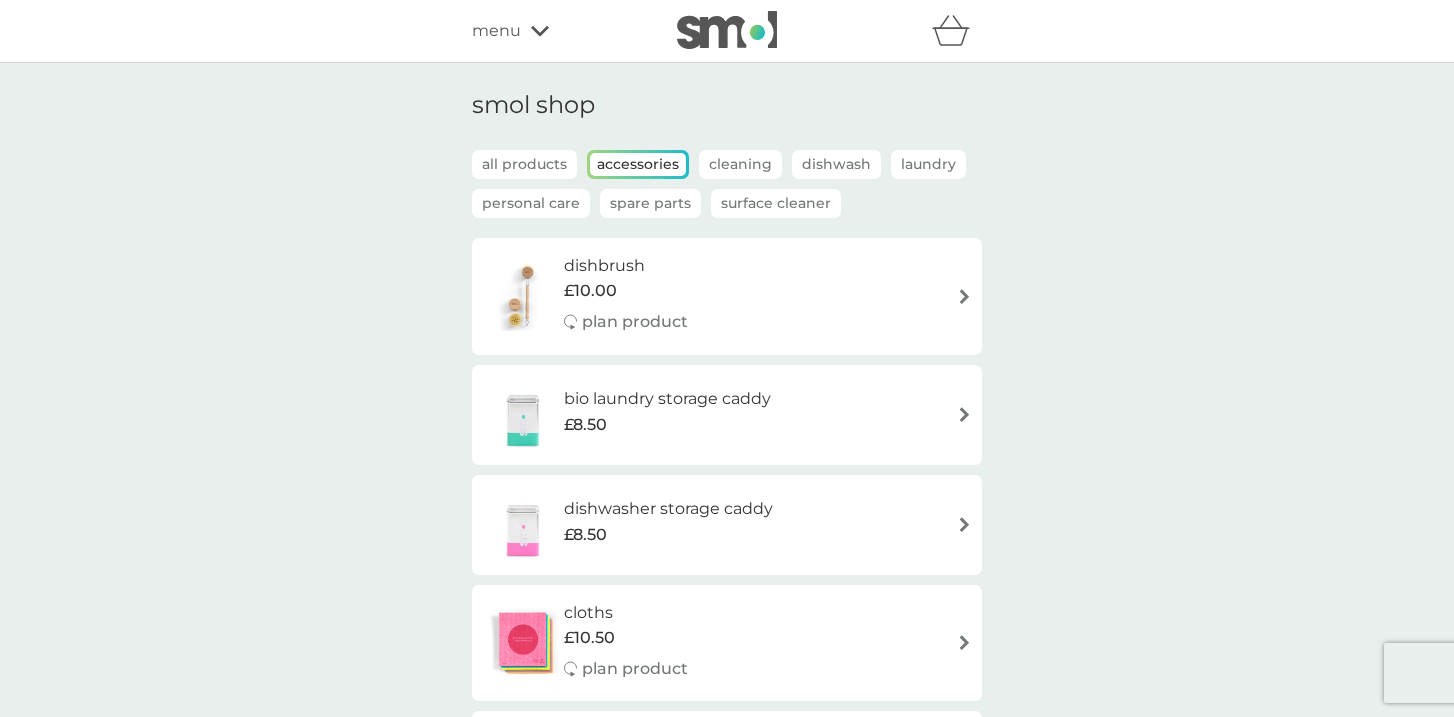 click on "Laundry" at bounding box center [928, 164] 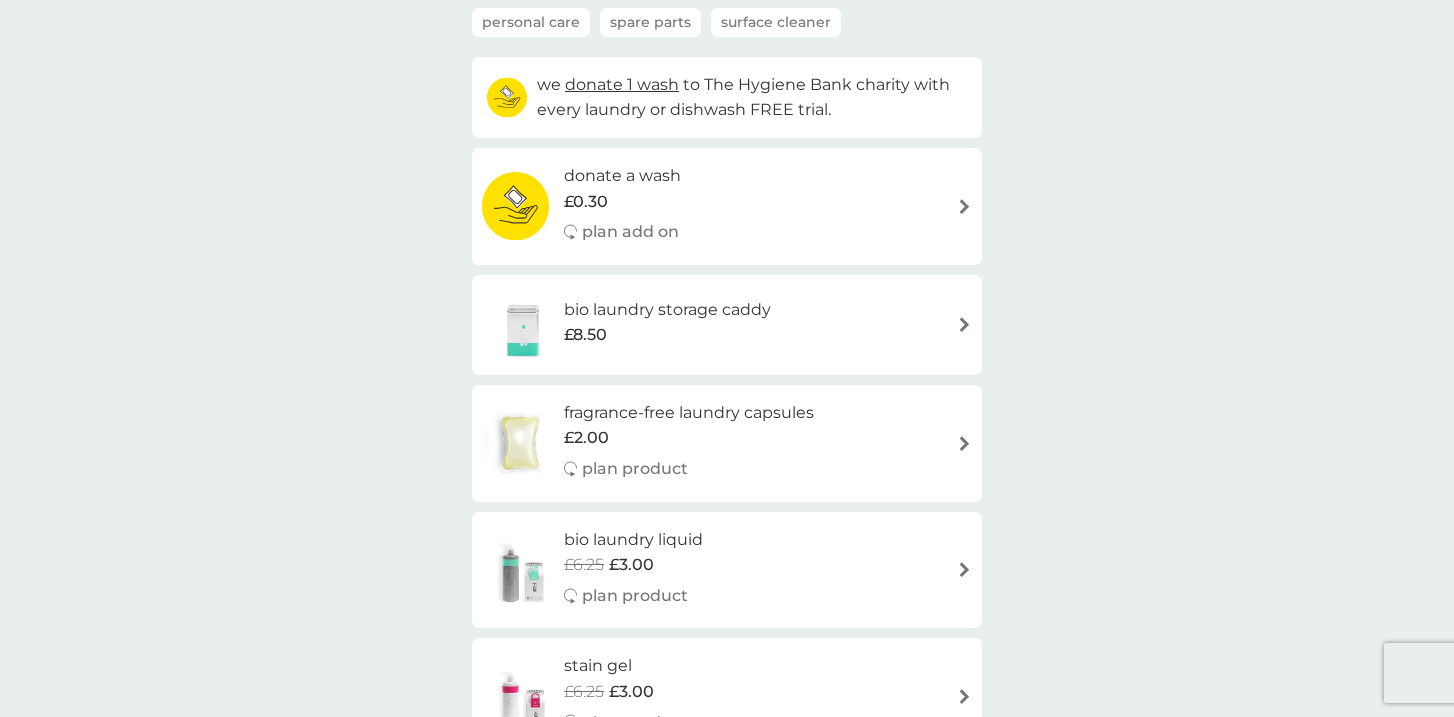 scroll, scrollTop: 0, scrollLeft: 0, axis: both 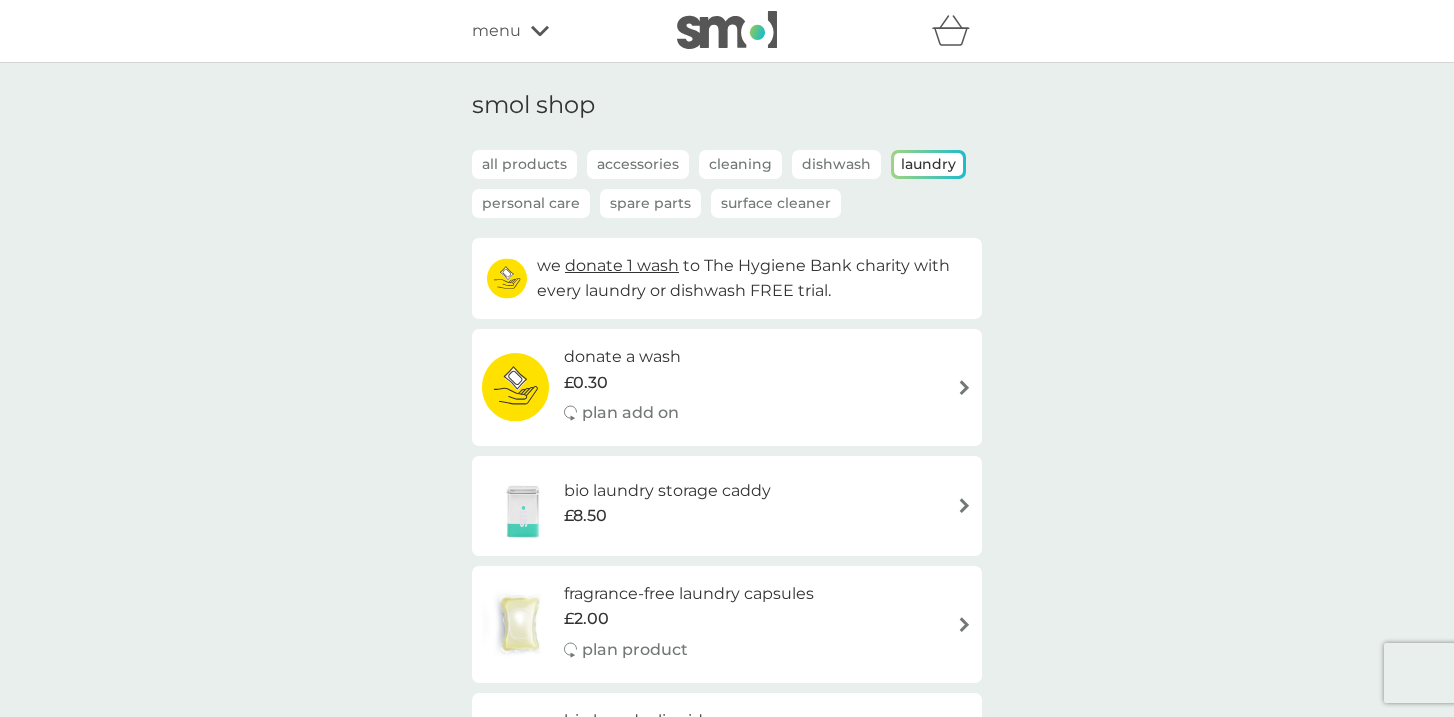 click on "Spare Parts" at bounding box center [650, 203] 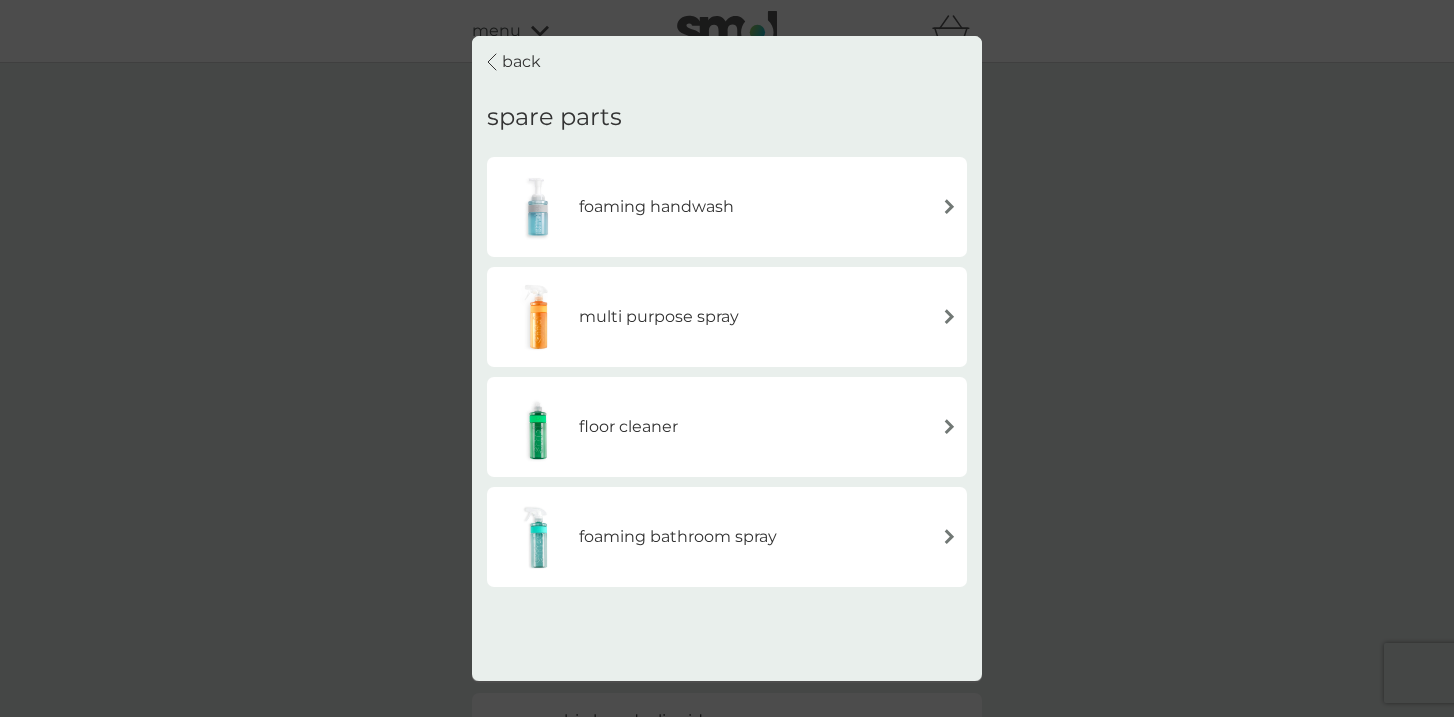 click on "multi purpose spray" at bounding box center [659, 317] 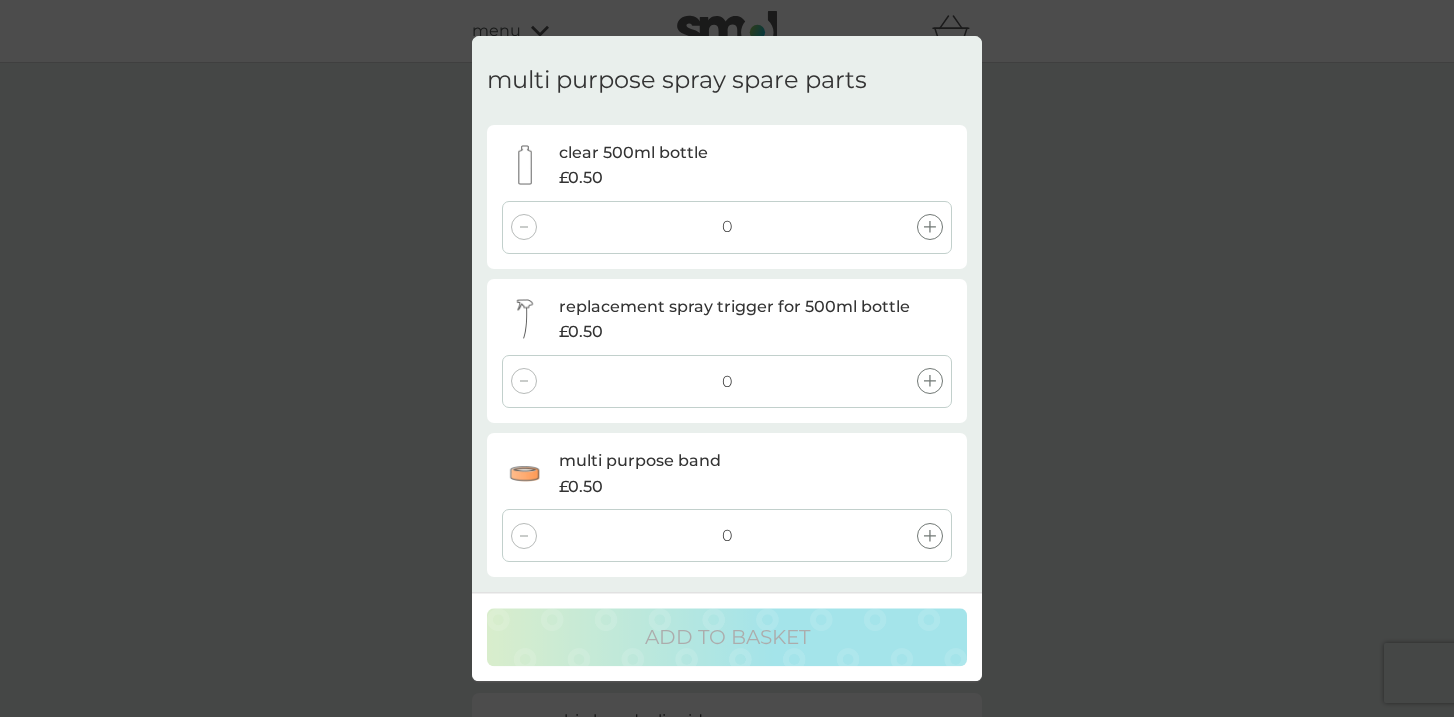 scroll, scrollTop: 0, scrollLeft: 0, axis: both 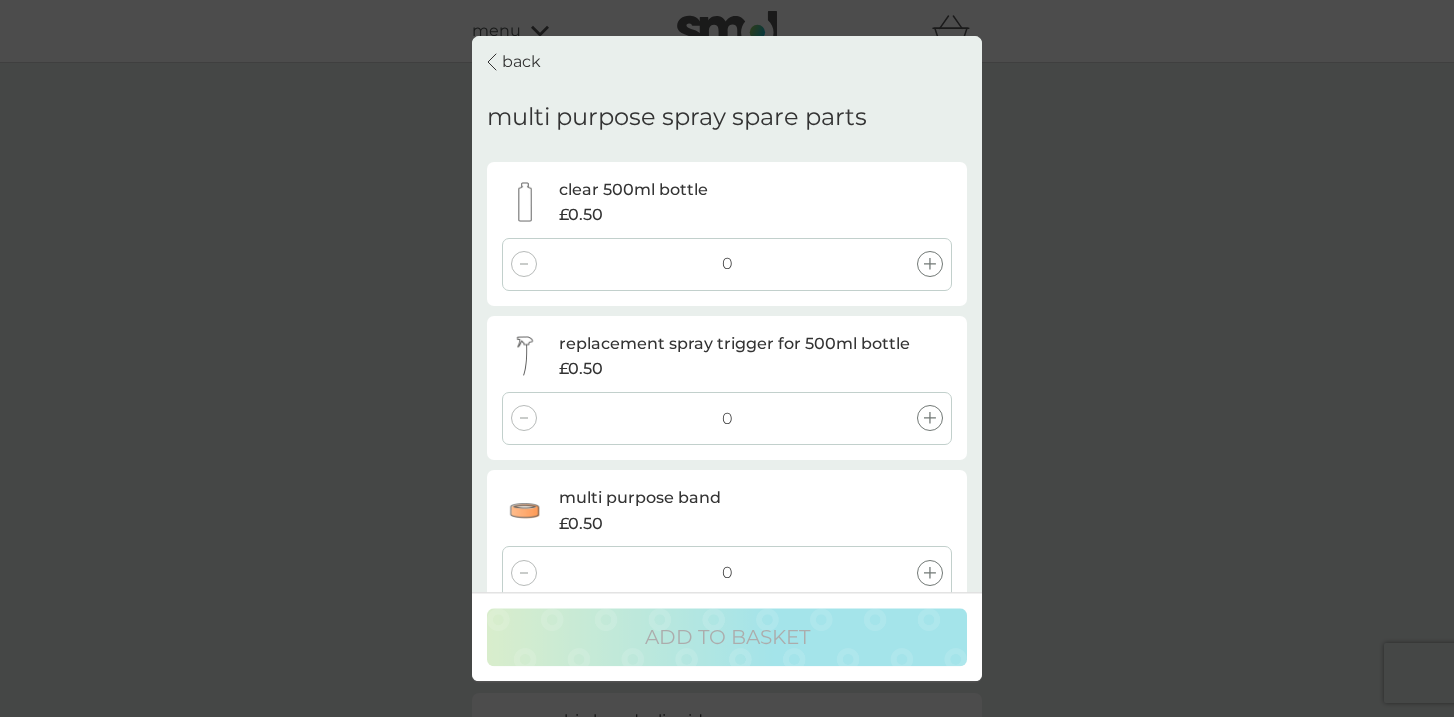 click on "back" at bounding box center (521, 62) 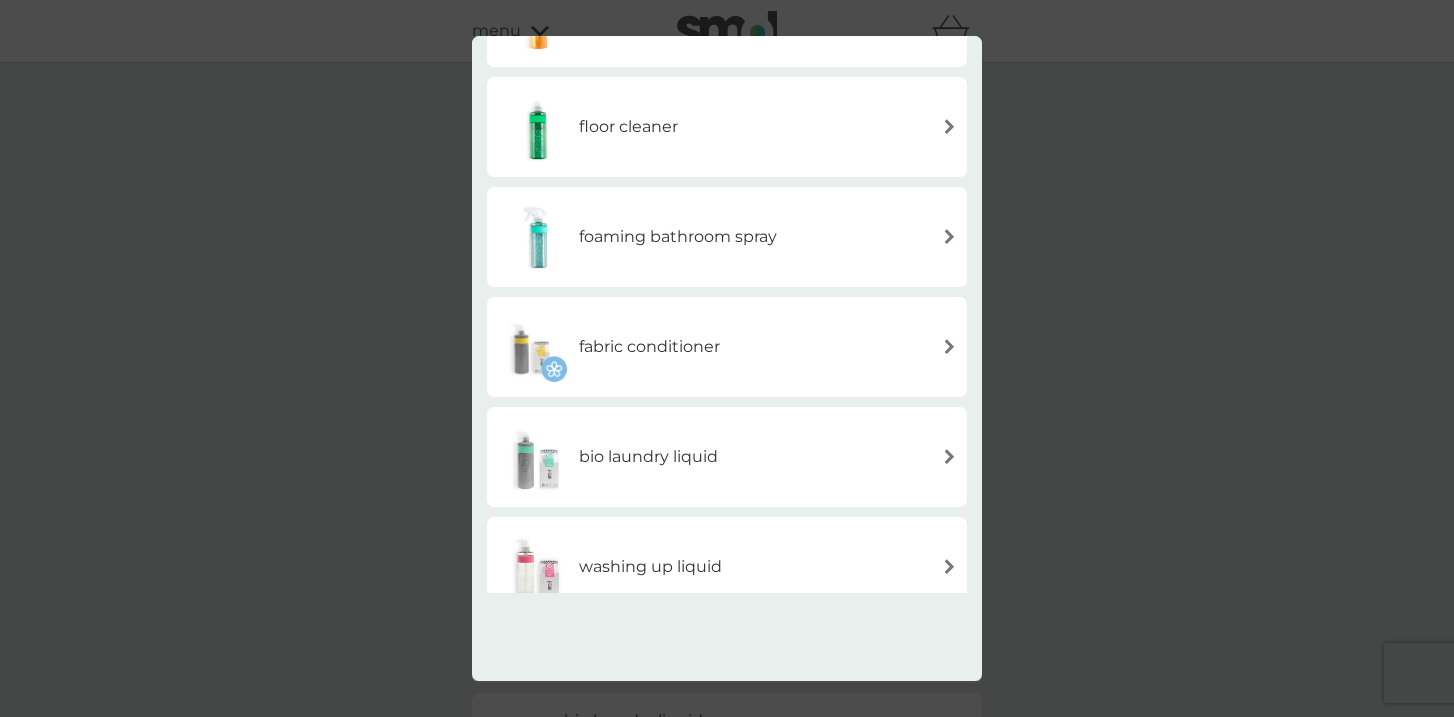 scroll, scrollTop: 314, scrollLeft: 0, axis: vertical 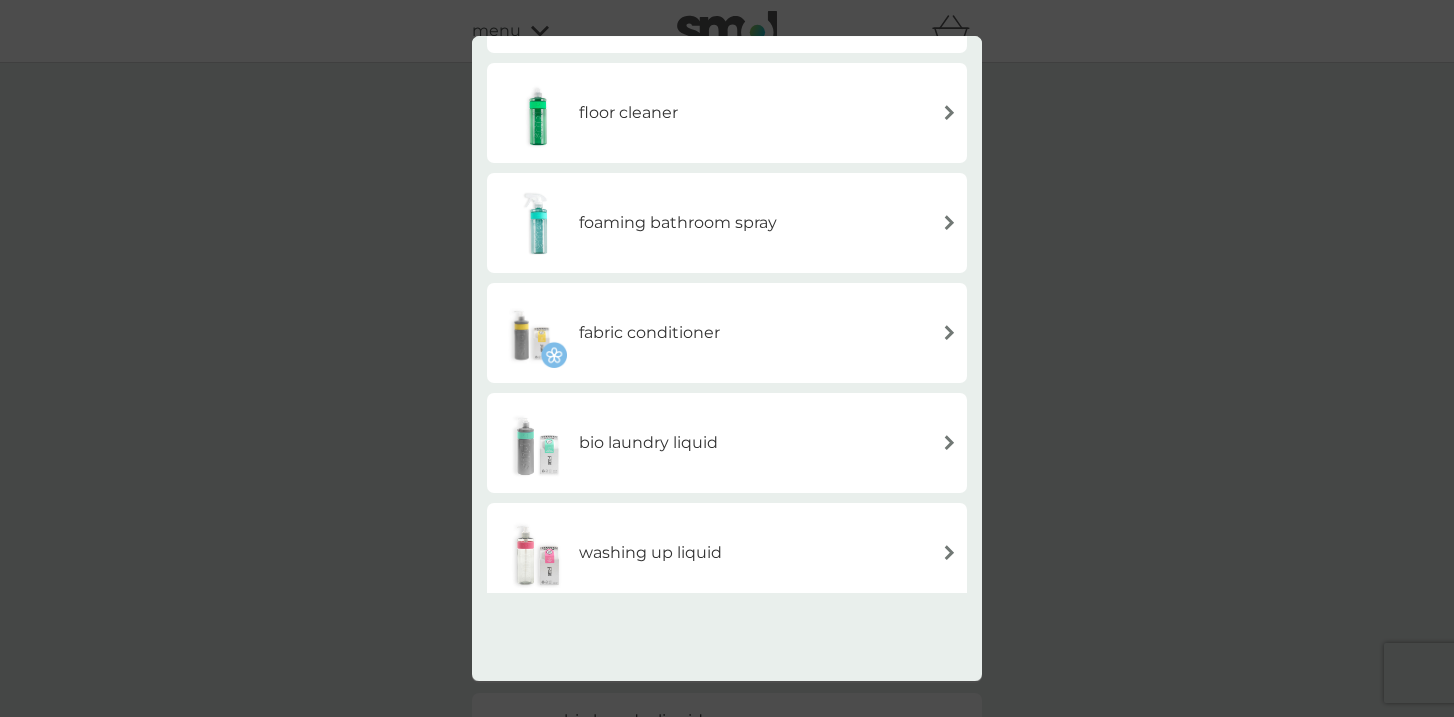 click on "bio laundry liquid" at bounding box center (648, 443) 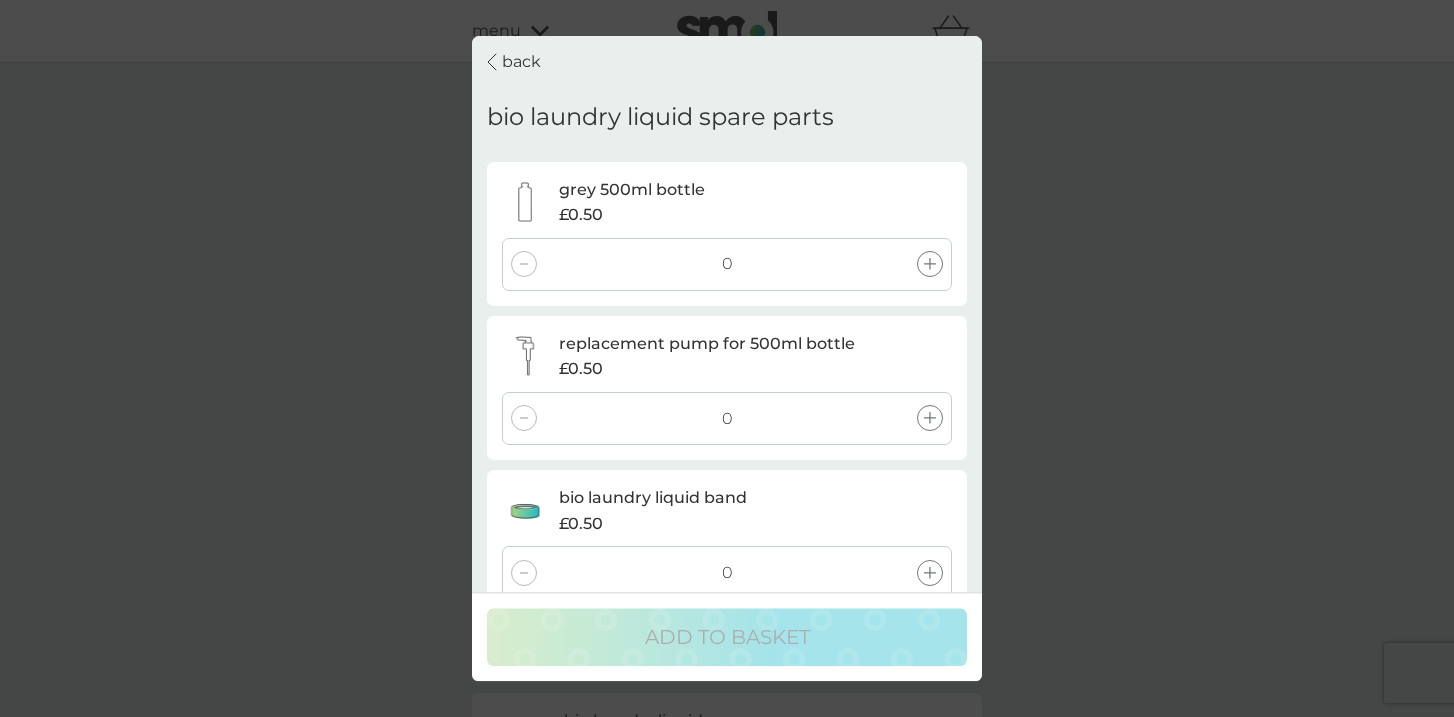 click 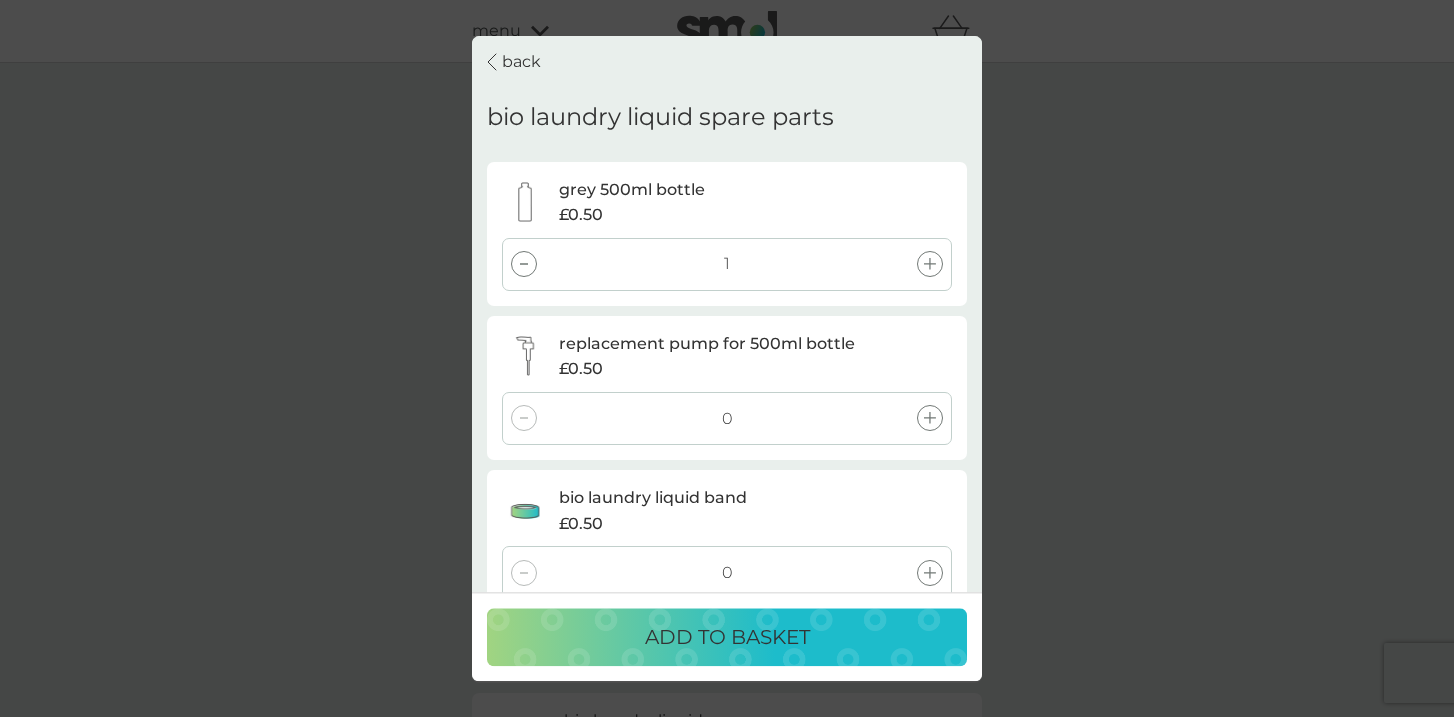 click 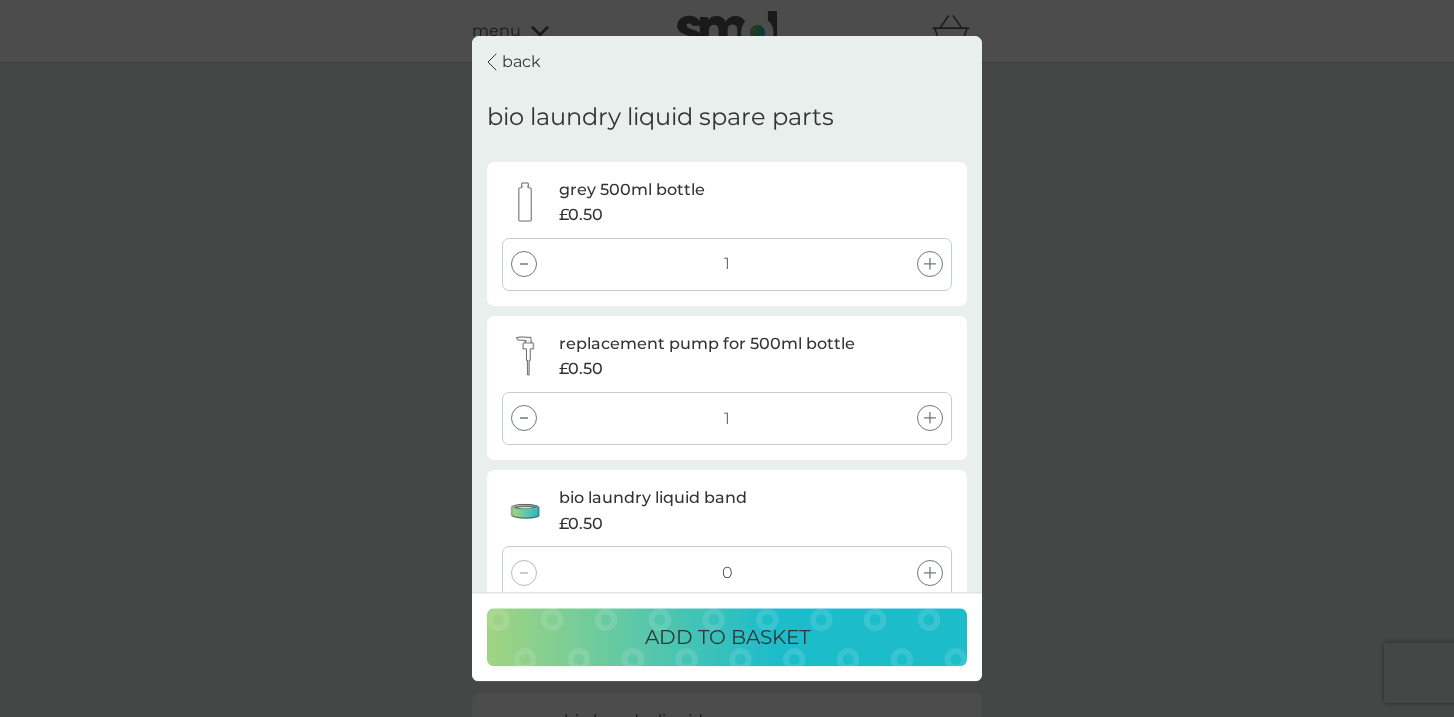 click at bounding box center (930, 573) 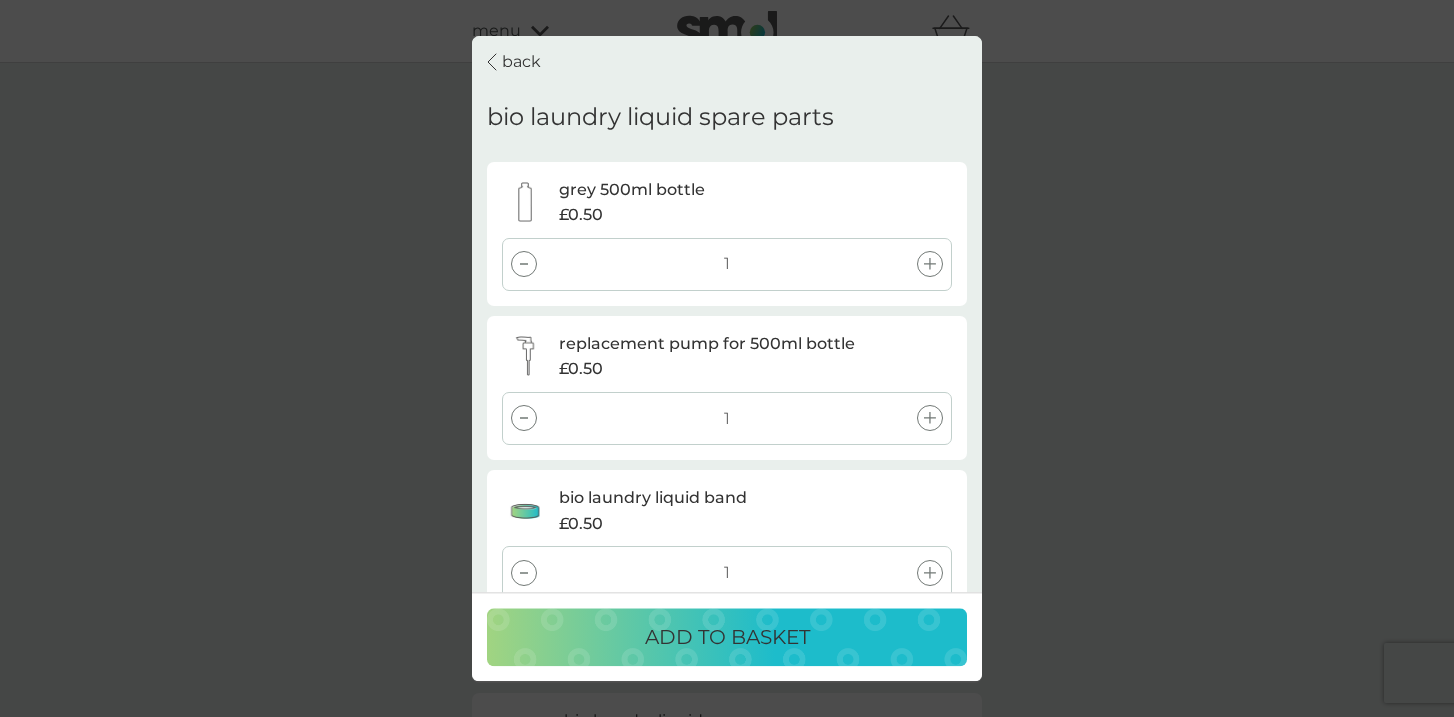 scroll, scrollTop: 37, scrollLeft: 0, axis: vertical 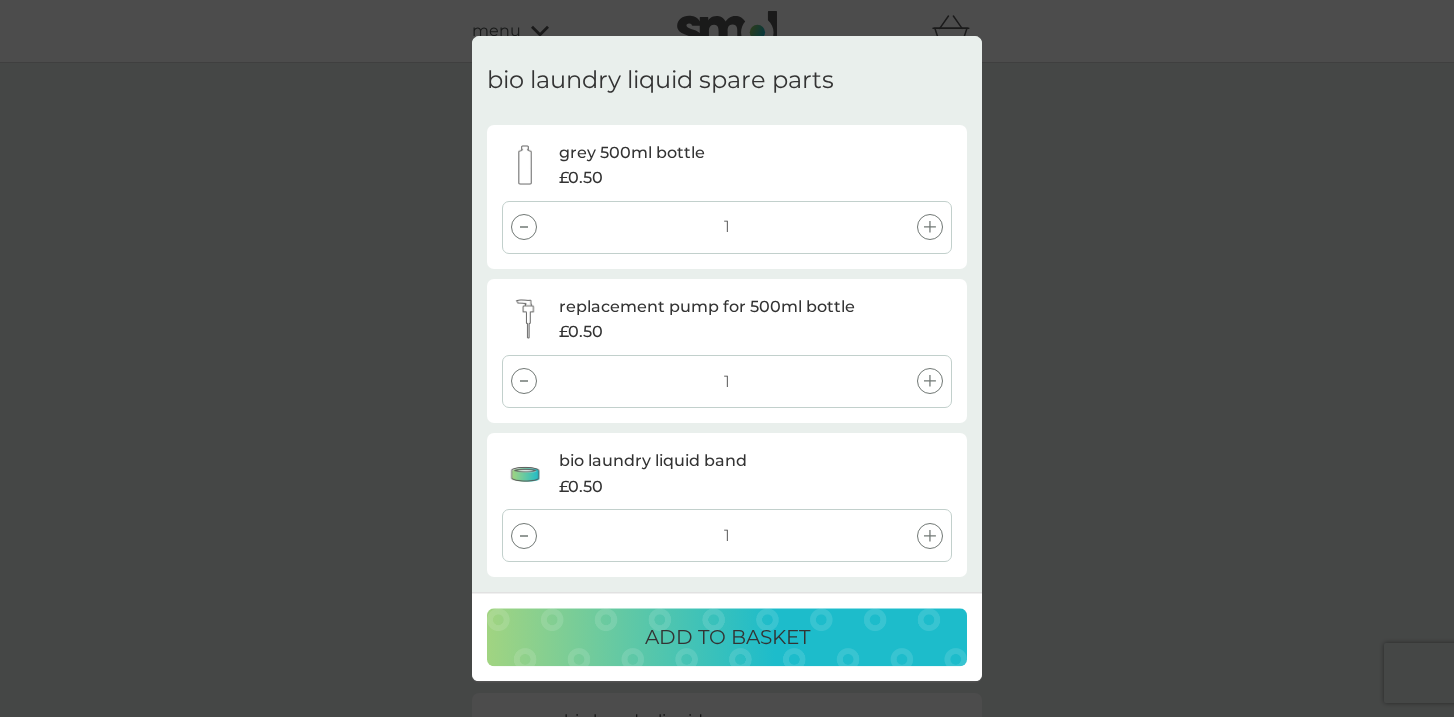 click on "ADD TO BASKET" at bounding box center (727, 637) 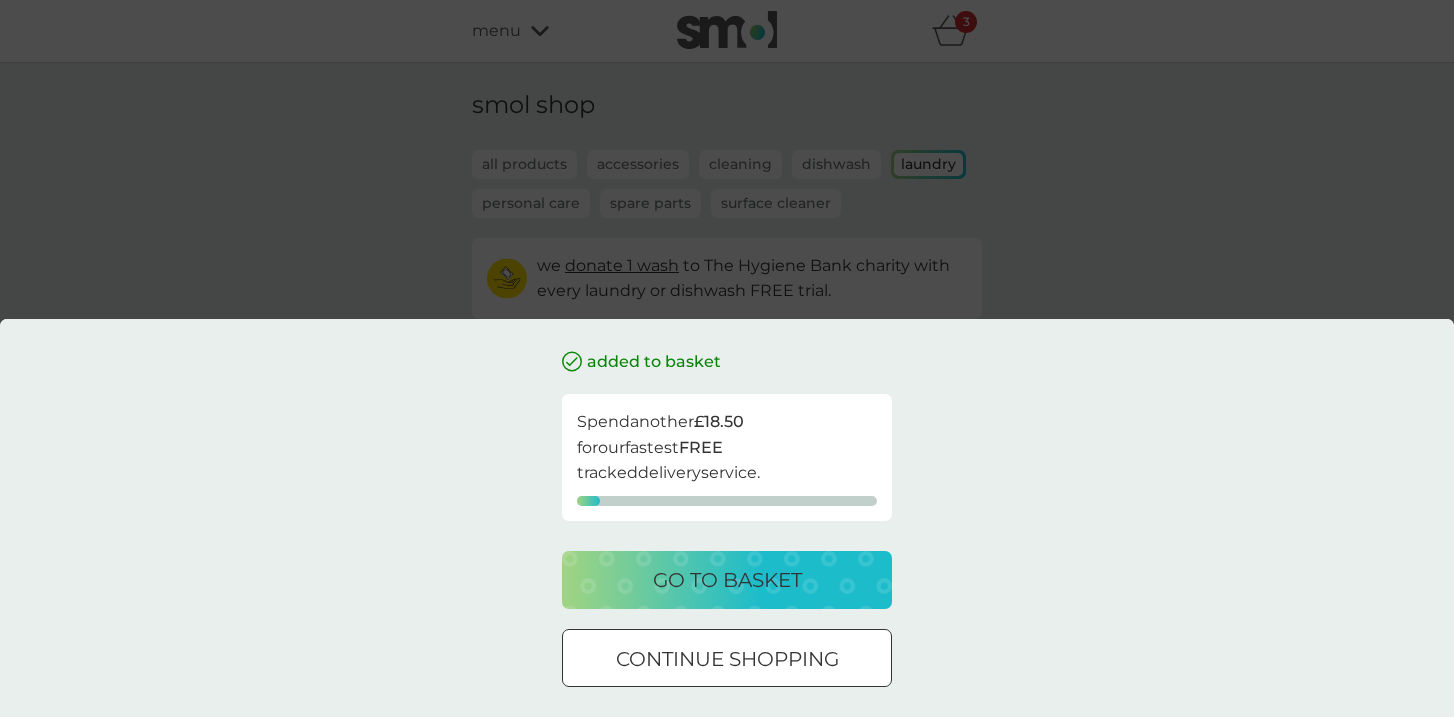 click on "added to basket Spend  another  £18.50   for  our  fastest  FREE   tracked  delivery  service.  go to basket continue shopping" at bounding box center (727, 358) 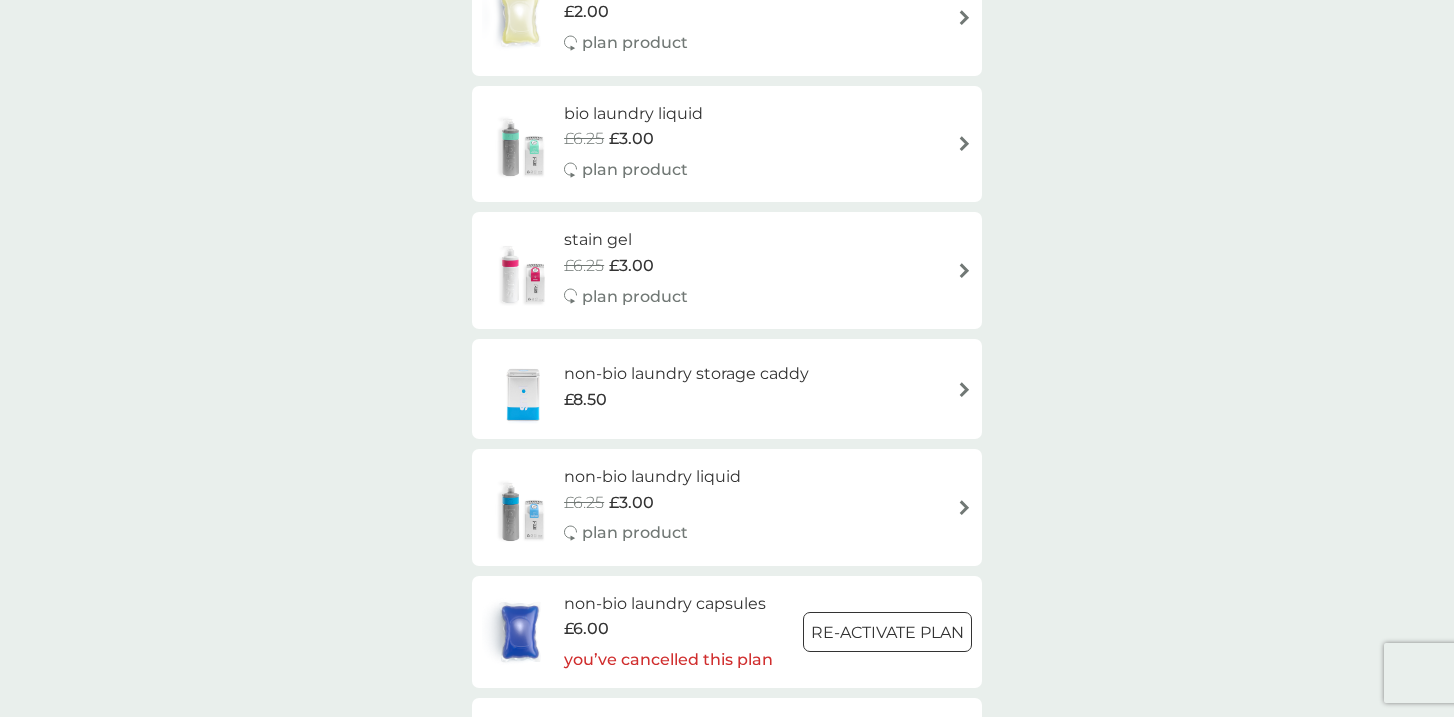 scroll, scrollTop: 606, scrollLeft: 0, axis: vertical 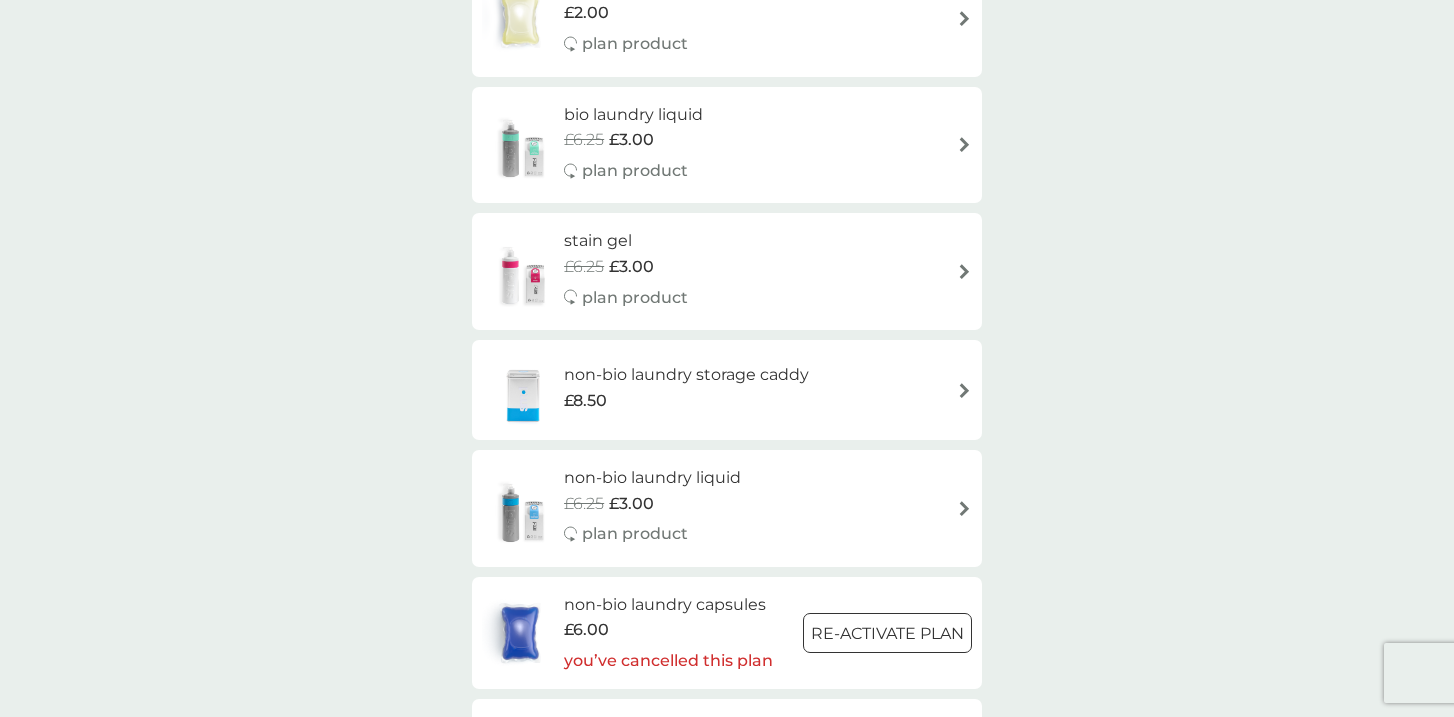 click on "stain gel £6.25 £3.00 plan product" at bounding box center (727, 271) 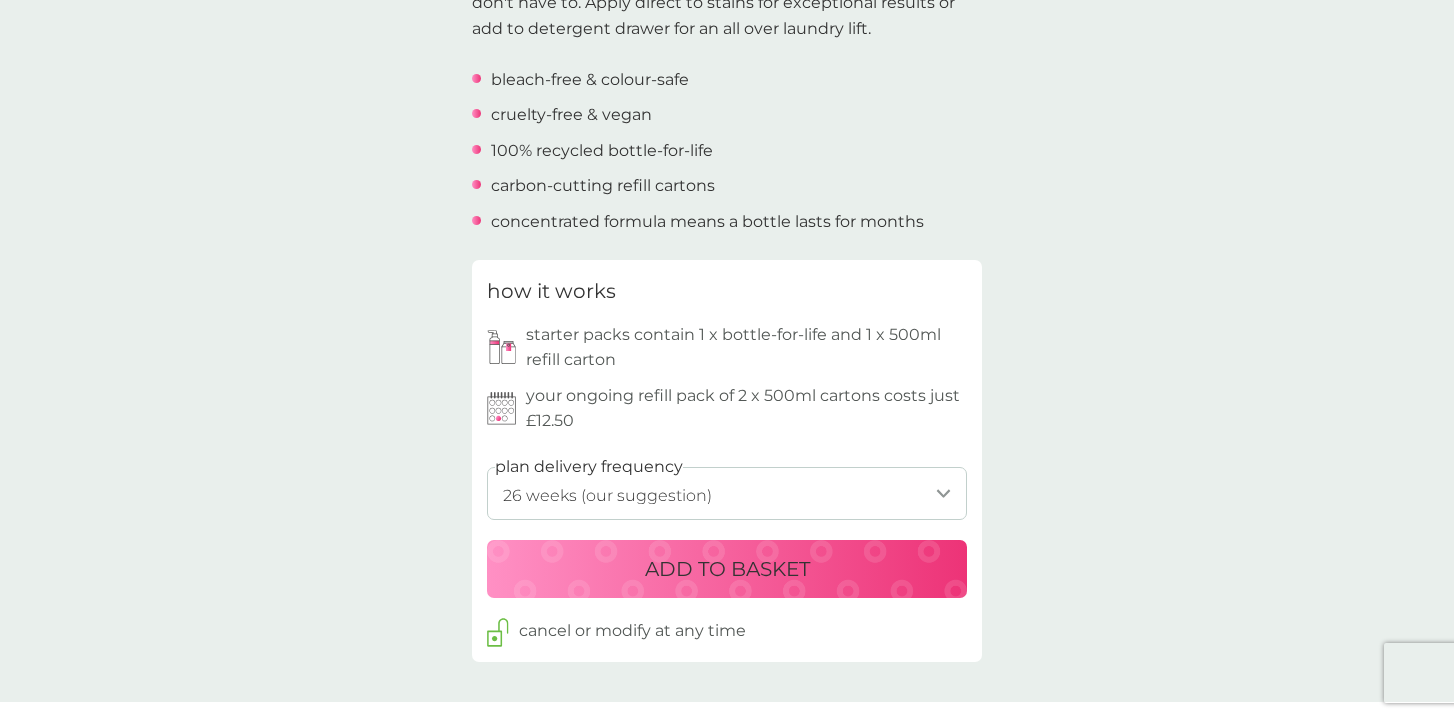 scroll, scrollTop: 702, scrollLeft: 0, axis: vertical 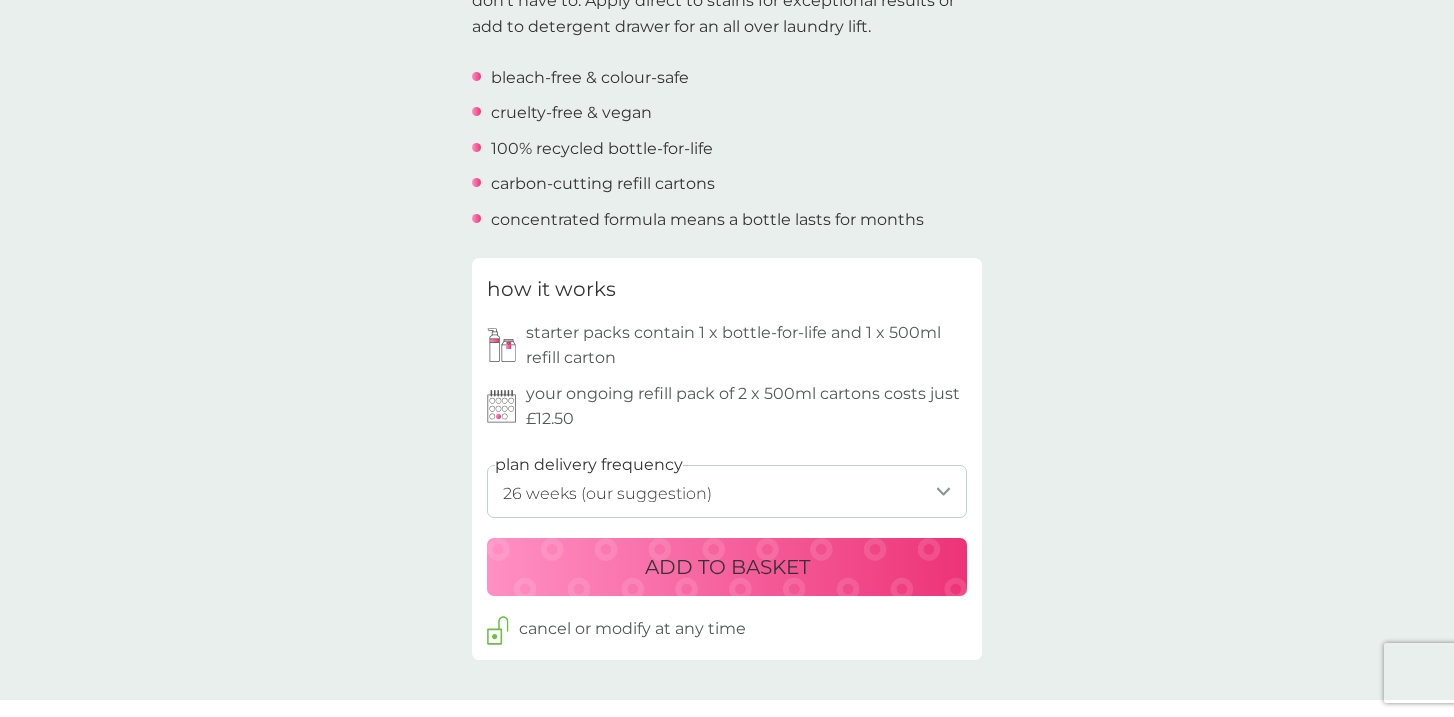 click on "1 week  2 weeks  3 weeks  4 weeks  5 weeks  6 weeks  7 weeks  8 weeks  9 weeks  10 weeks  11 weeks  12 weeks  13 weeks  14 weeks  15 weeks  16 weeks  17 weeks  18 weeks  19 weeks  20 weeks  21 weeks  22 weeks  23 weeks  24 weeks  25 weeks  26 weeks (our suggestion) 27 weeks  28 weeks  29 weeks  30 weeks  31 weeks  32 weeks  33 weeks  34 weeks  35 weeks" at bounding box center (727, 491) 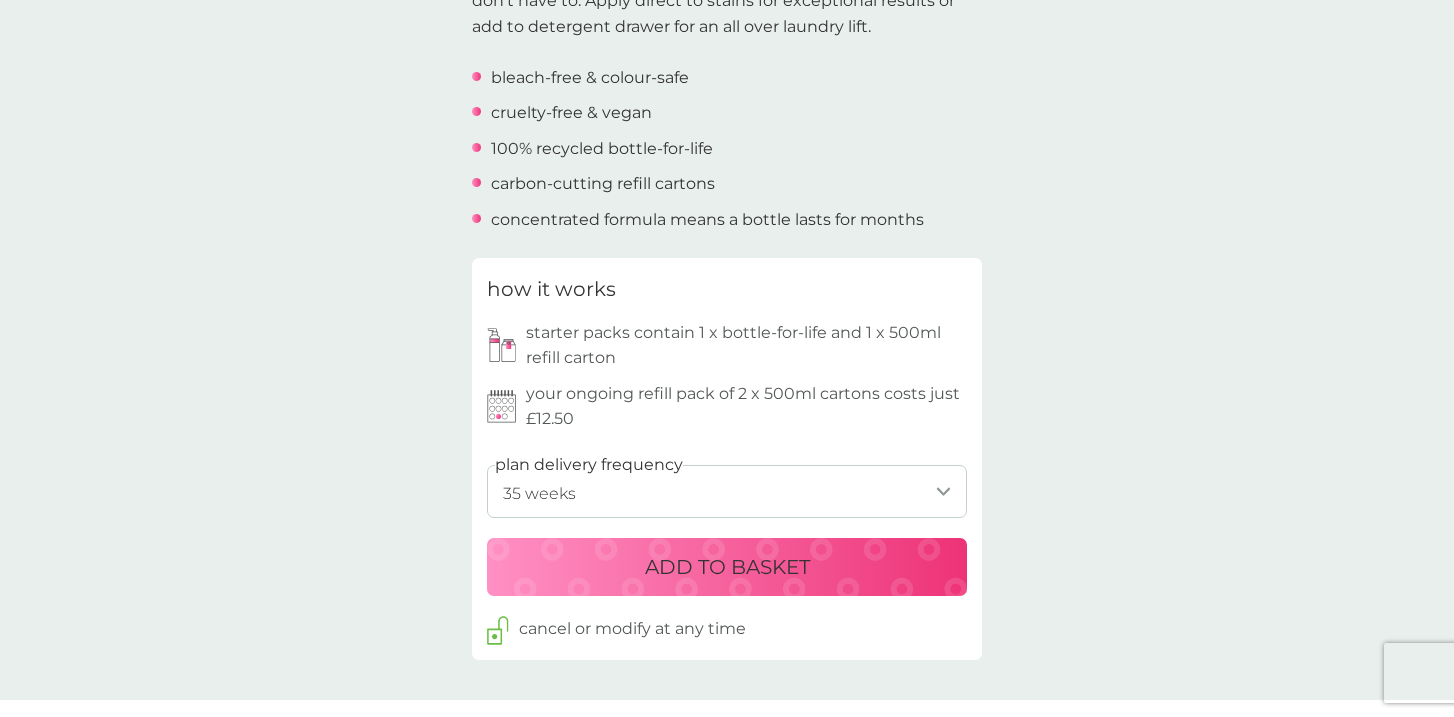 click on "ADD TO BASKET" at bounding box center (727, 567) 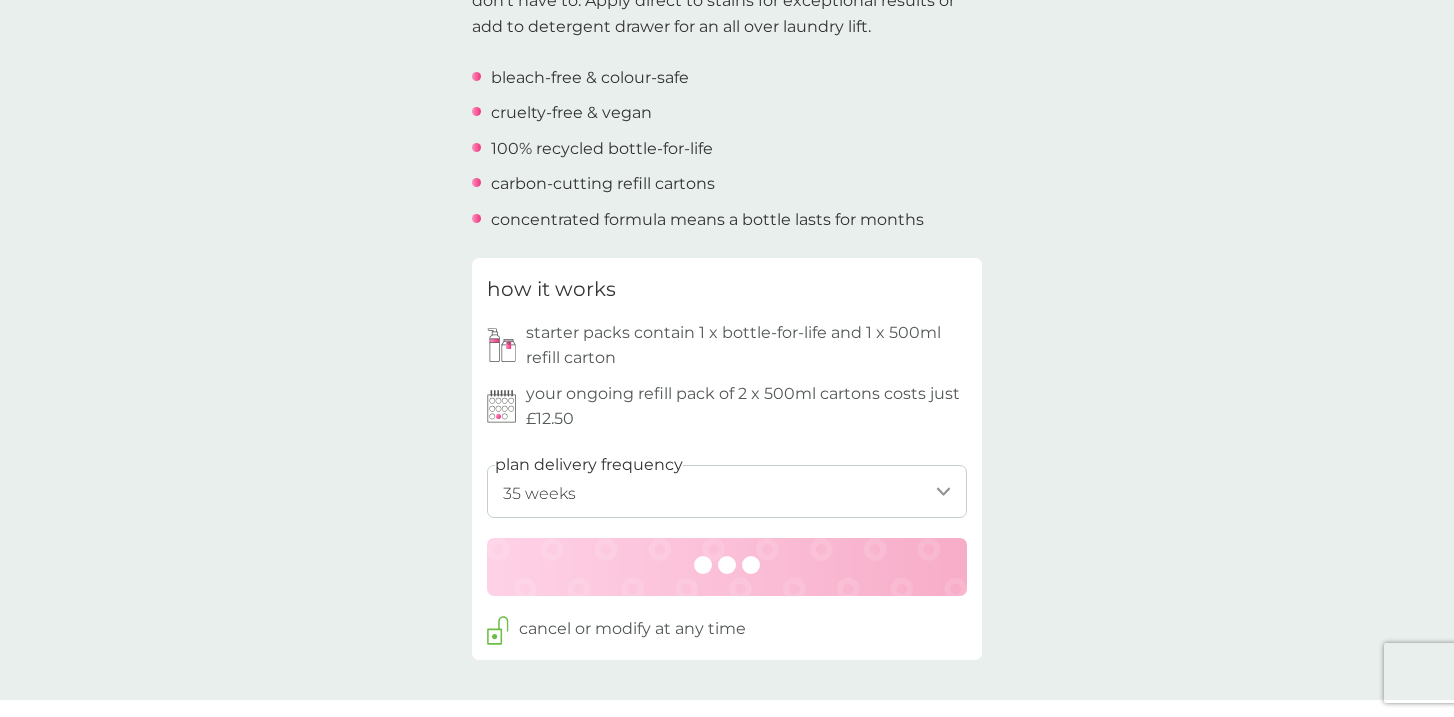 scroll, scrollTop: 0, scrollLeft: 0, axis: both 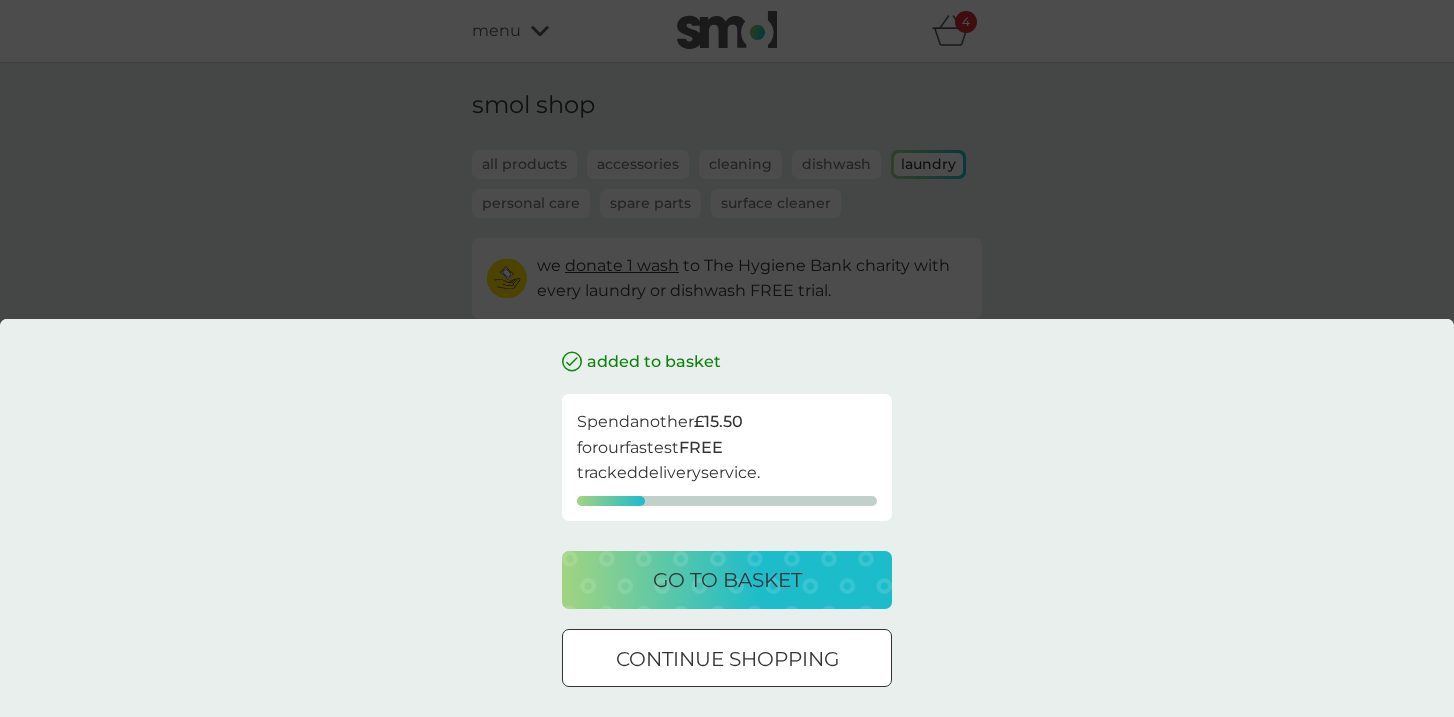 click on "added to basket Spend  another  £15.50   for  our  fastest  FREE   tracked  delivery  service.  go to basket continue shopping" at bounding box center (727, 358) 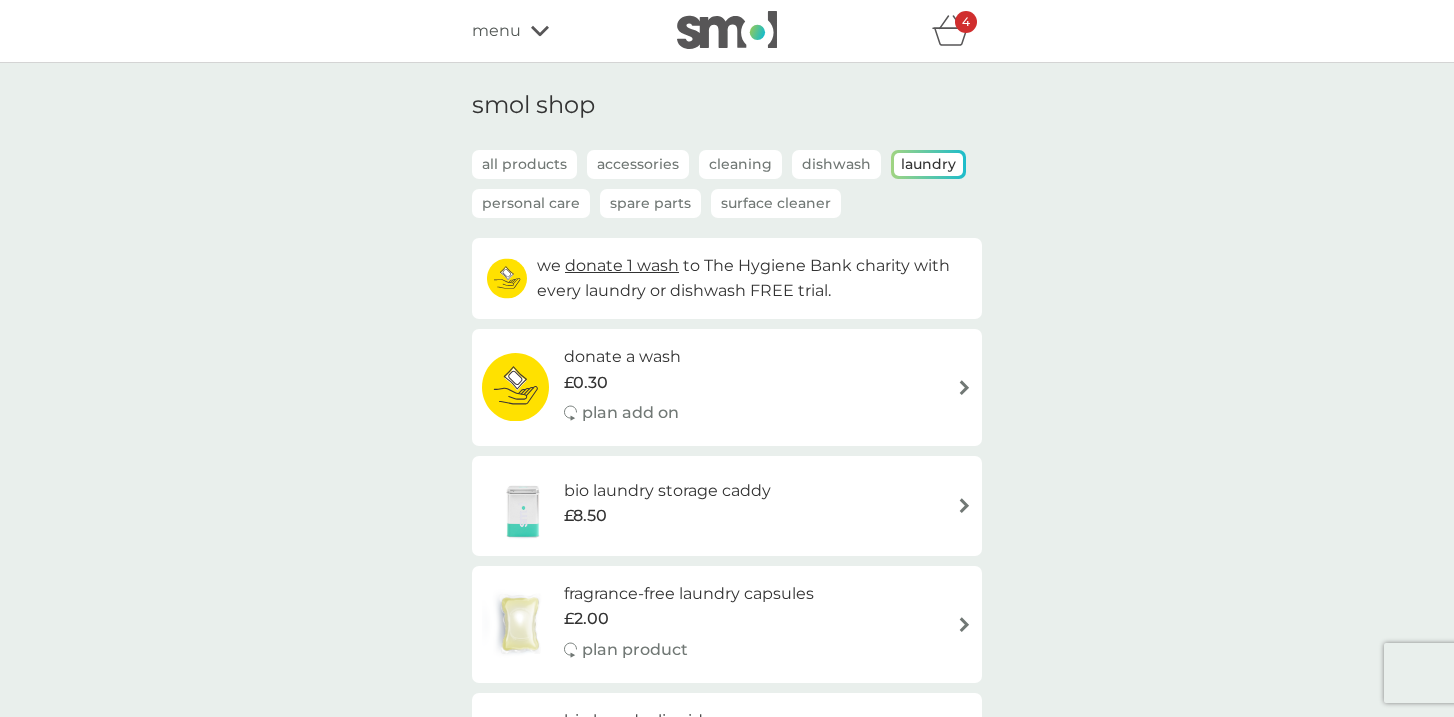 click on "Spare Parts" at bounding box center (650, 203) 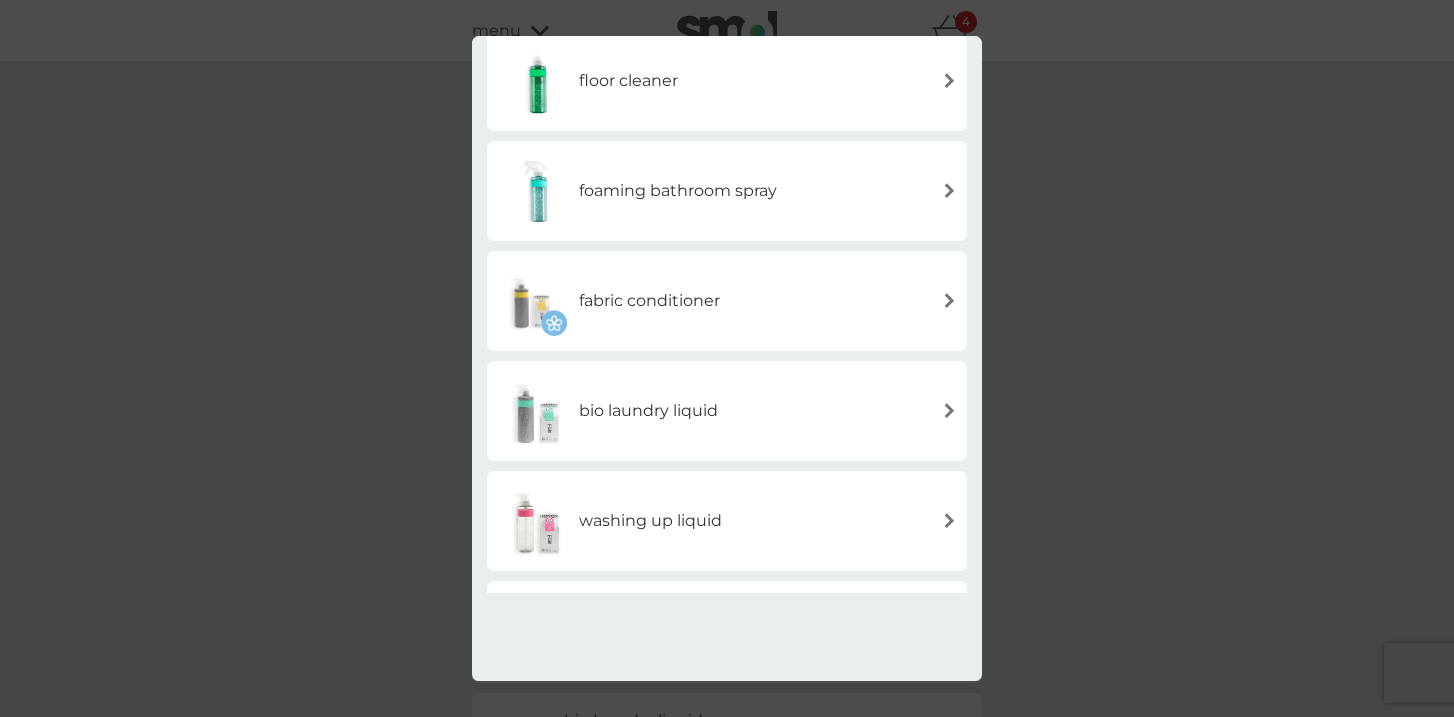 scroll, scrollTop: 357, scrollLeft: 0, axis: vertical 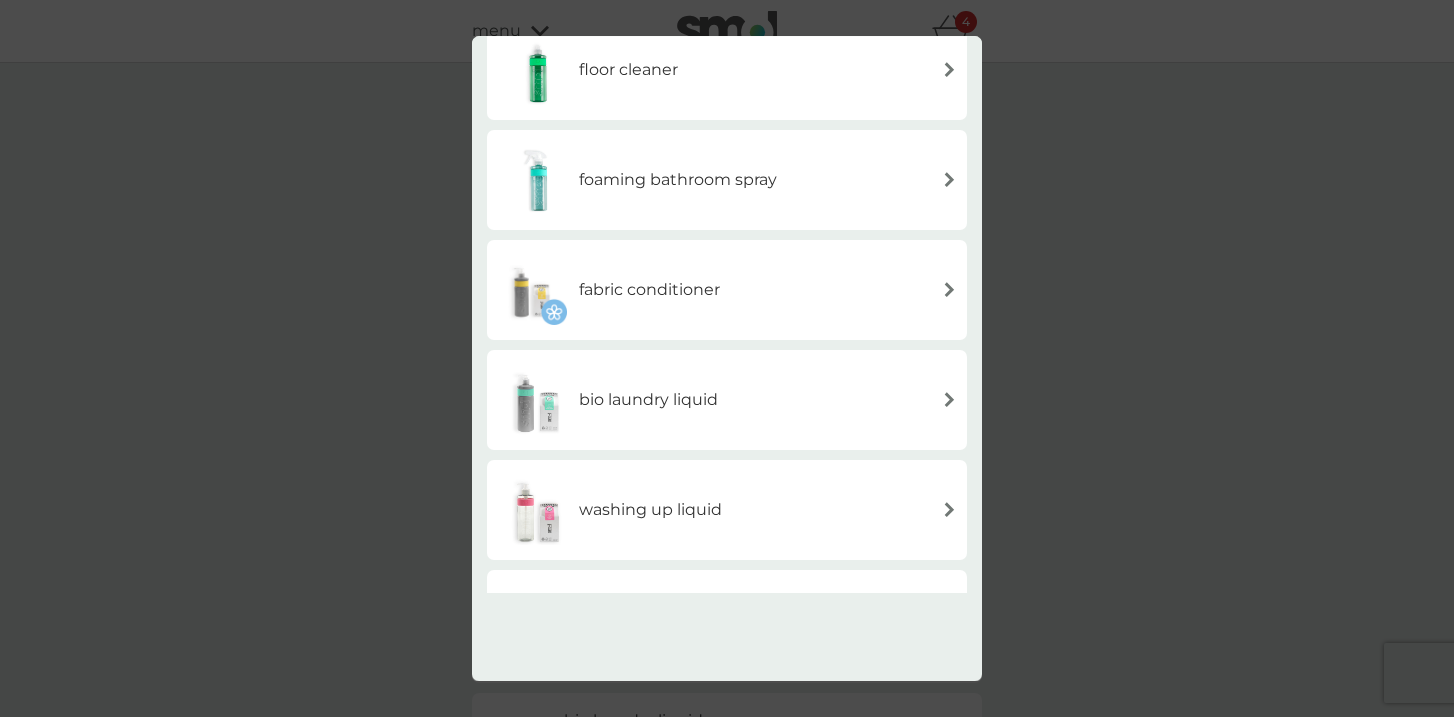 click on "fabric conditioner" at bounding box center (649, 290) 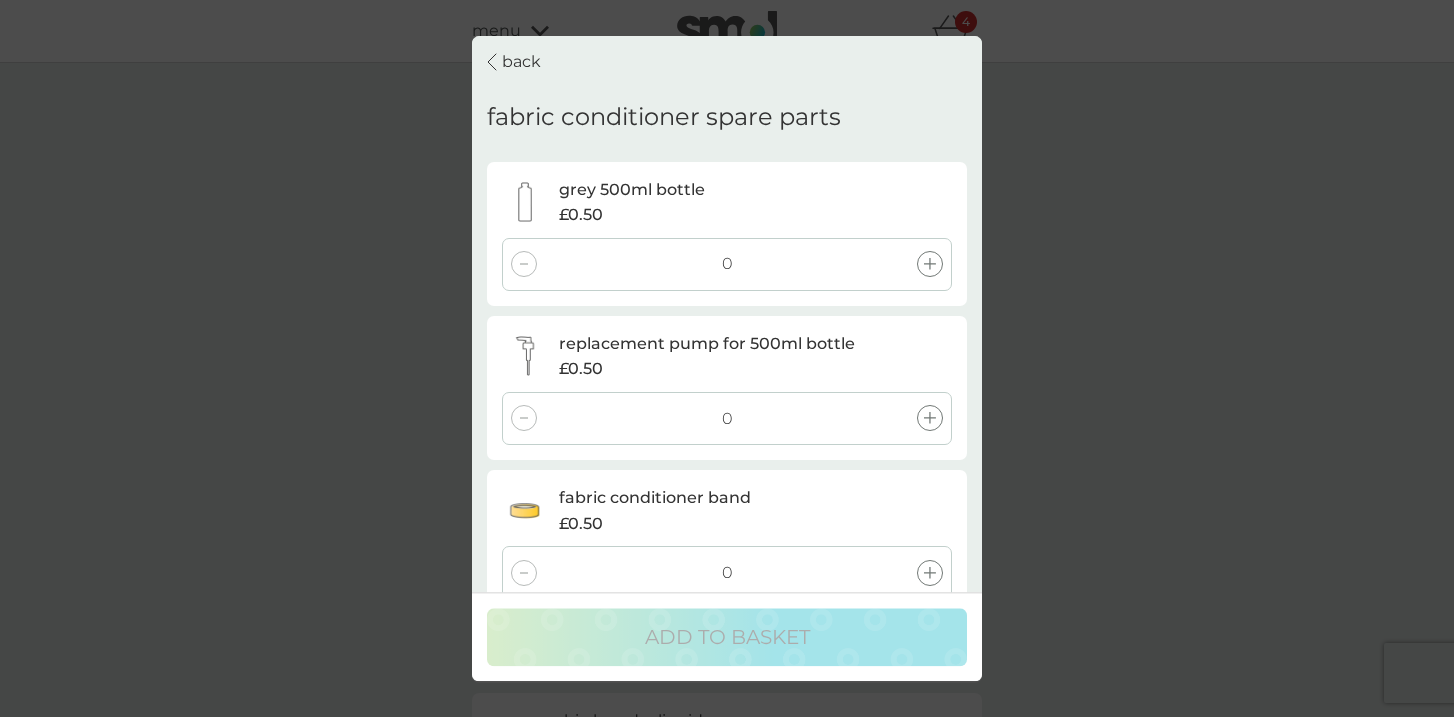 click 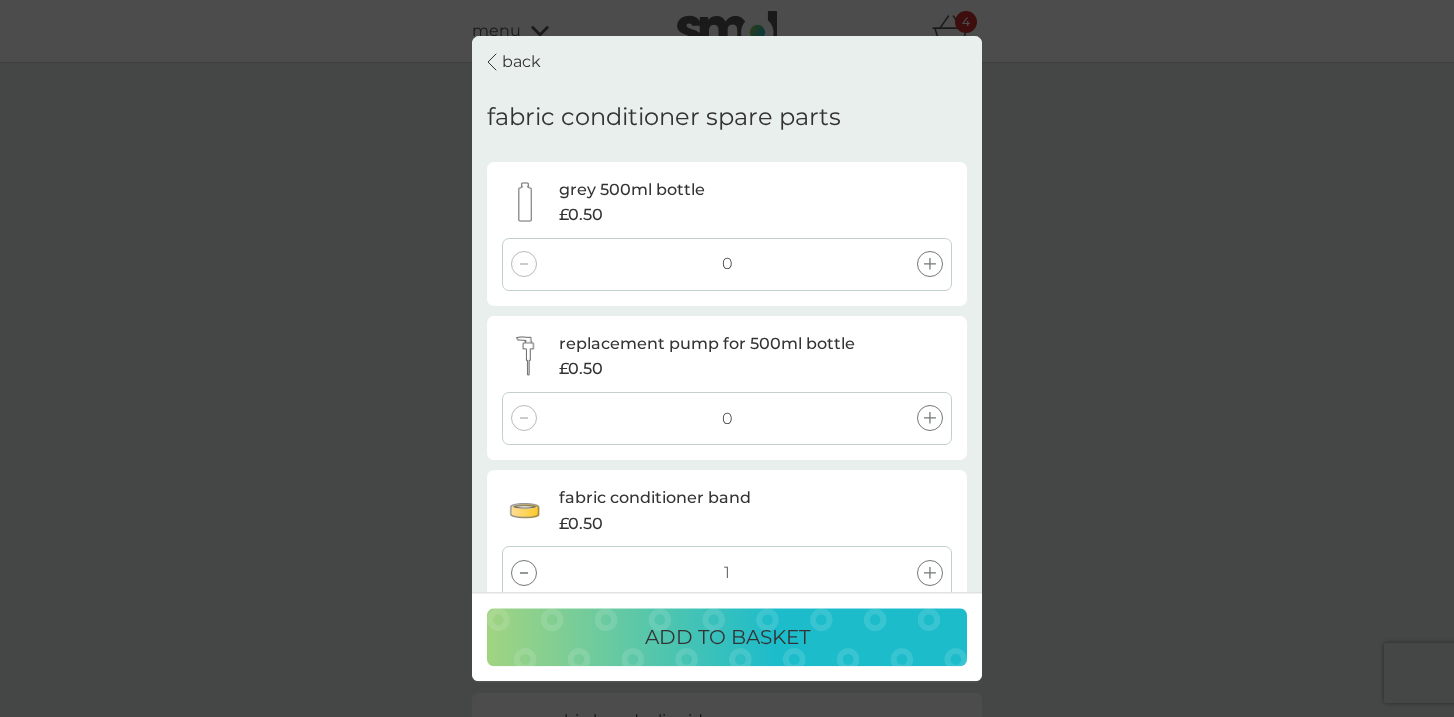 click on "ADD TO BASKET" at bounding box center (727, 637) 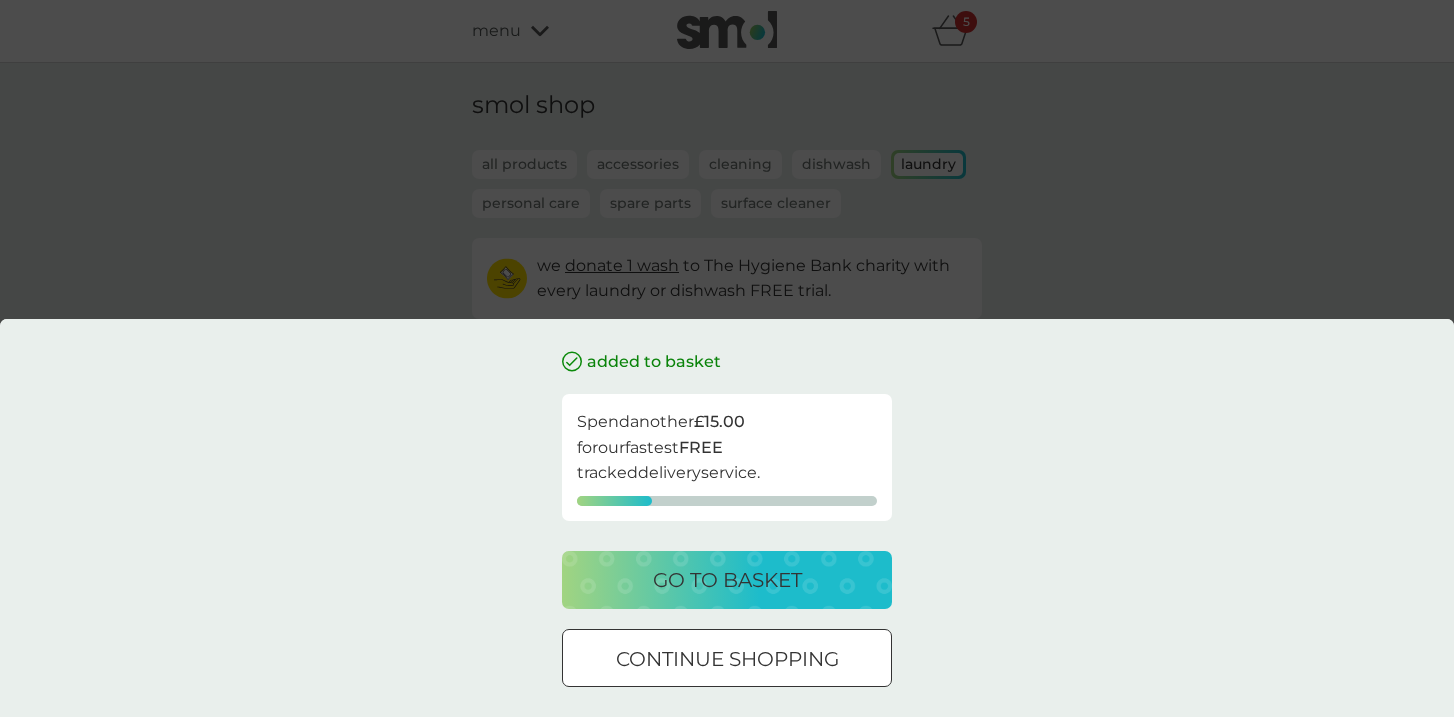 click on "go to basket" at bounding box center [727, 580] 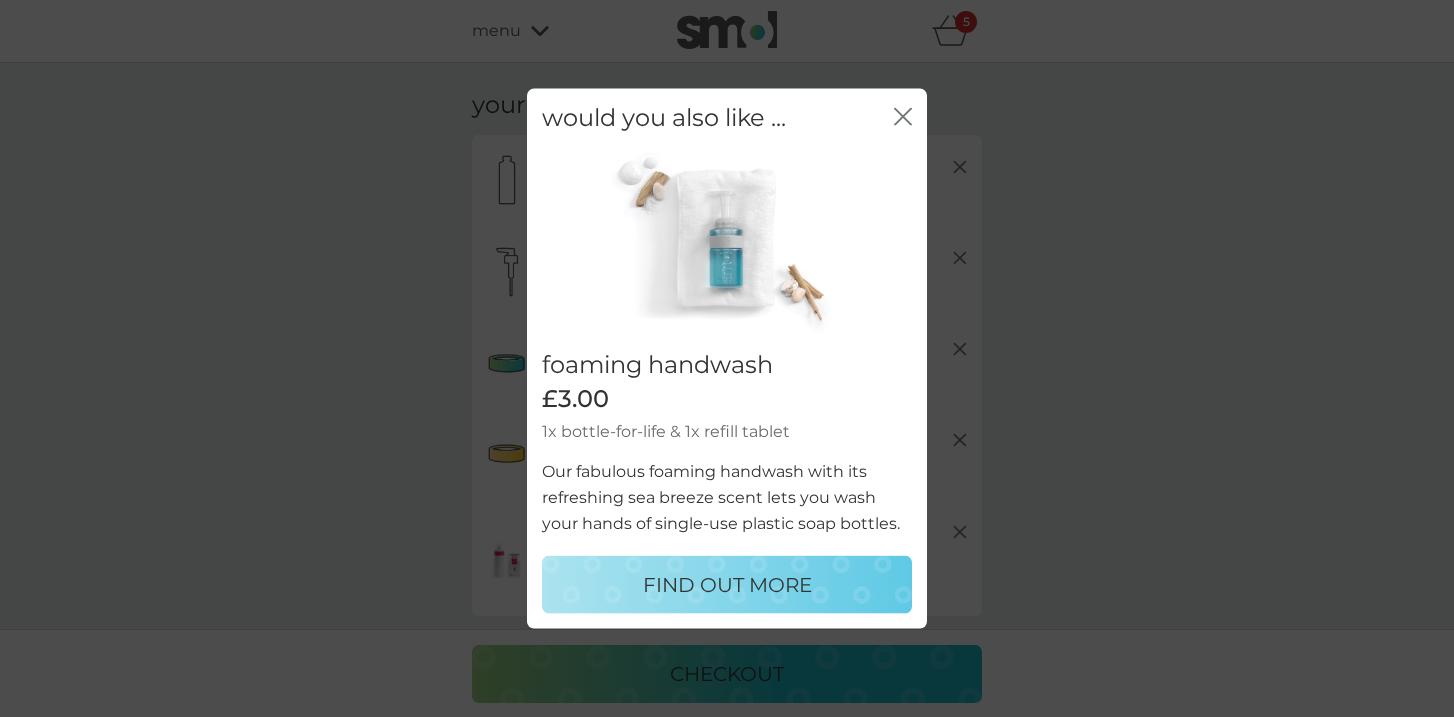 click on "close" 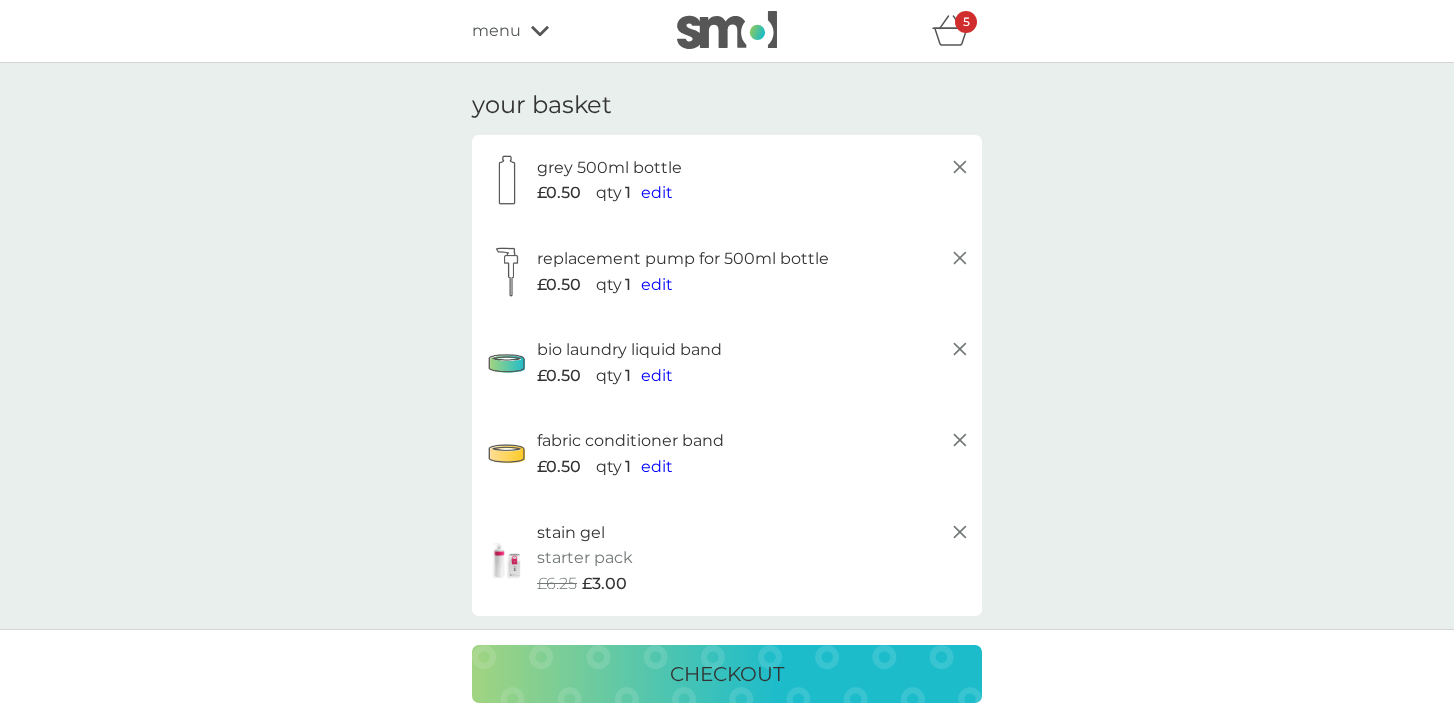 click 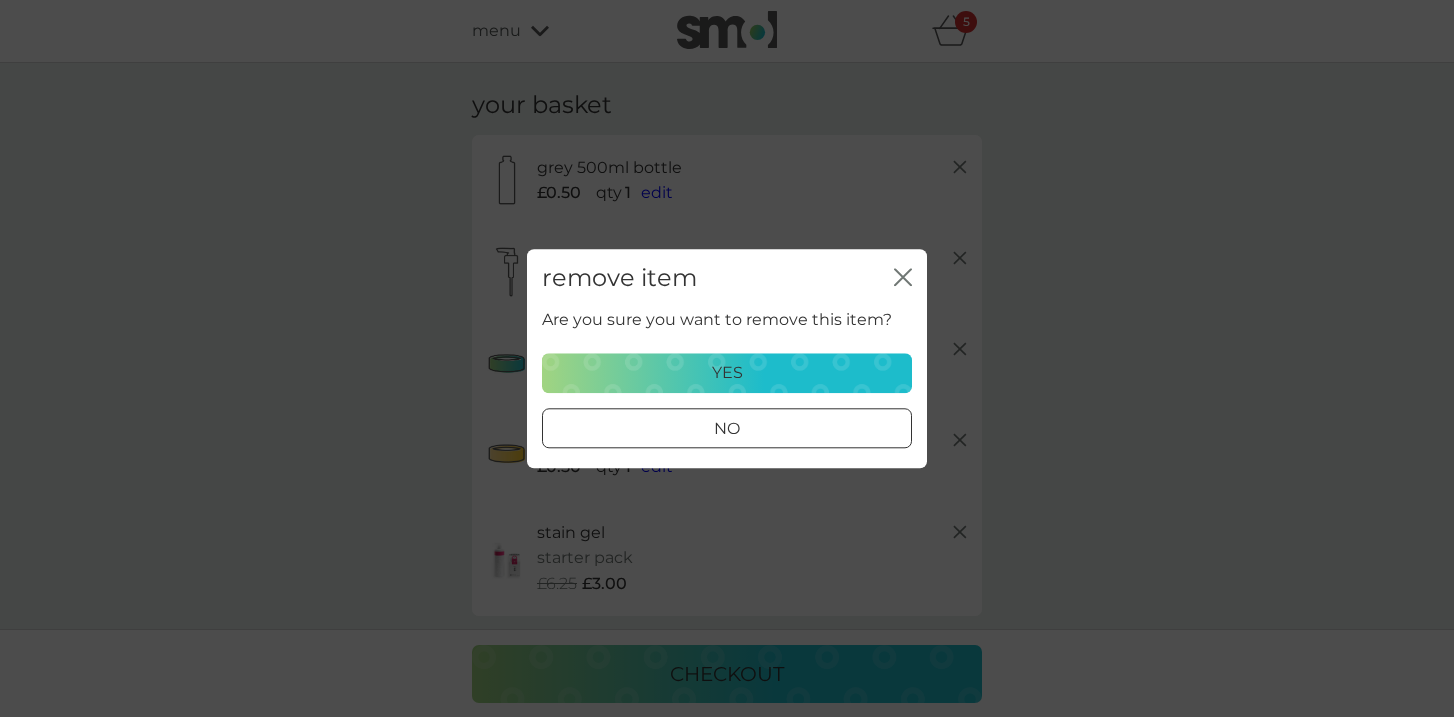 click on "yes" at bounding box center [727, 373] 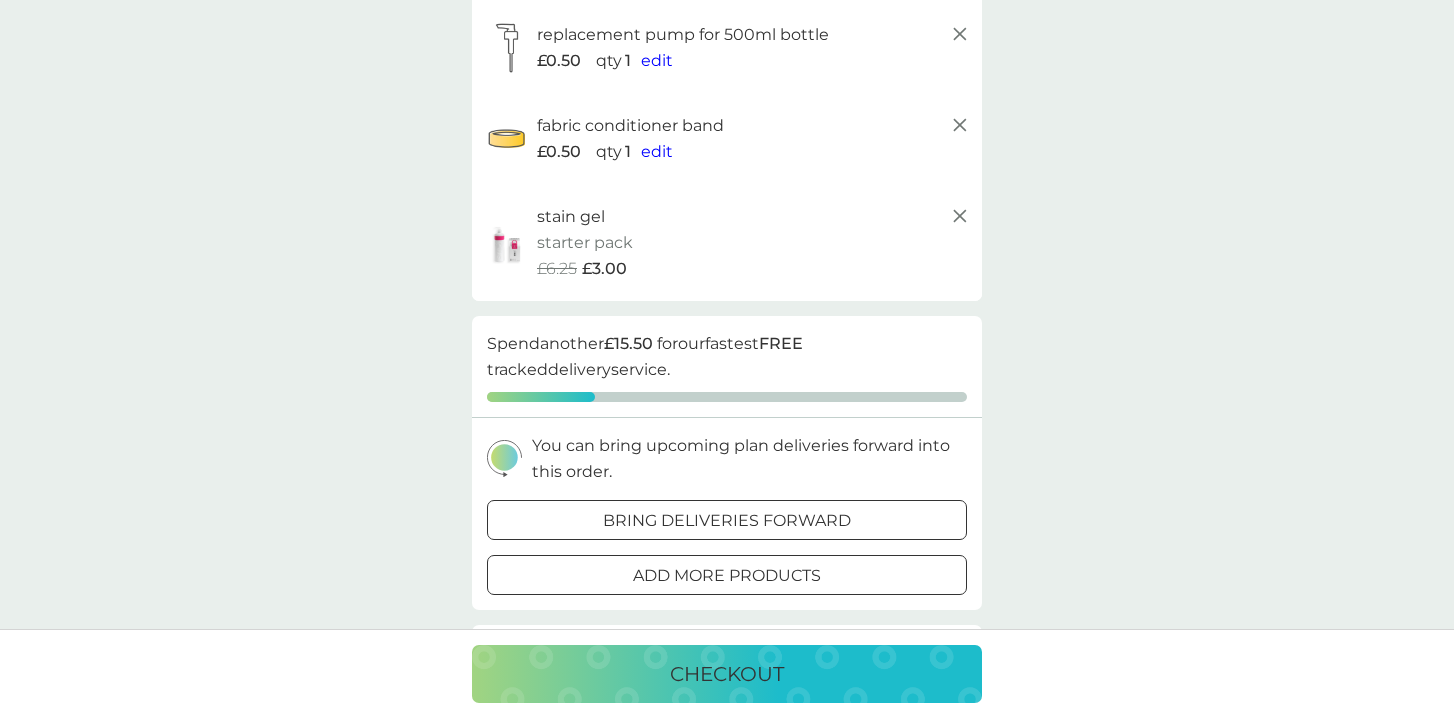 scroll, scrollTop: 235, scrollLeft: 0, axis: vertical 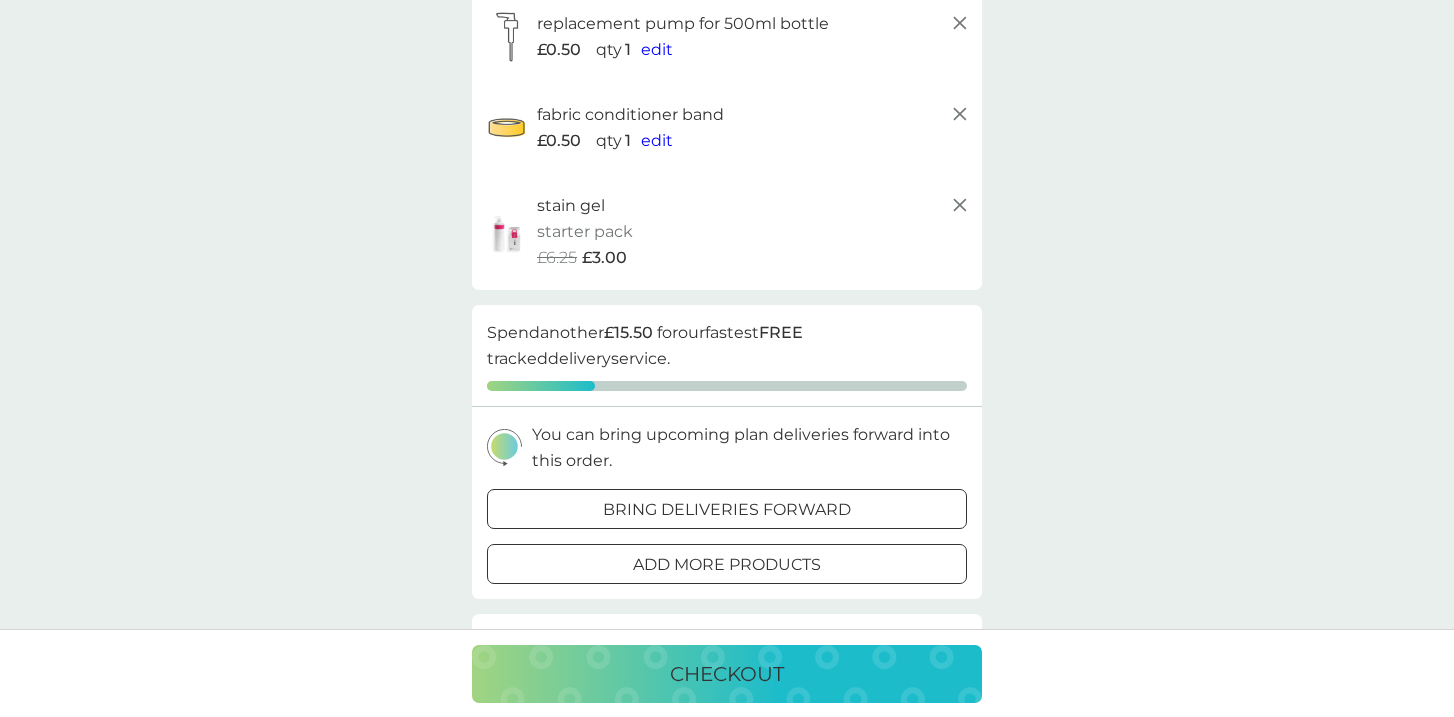 click at bounding box center [702, 507] 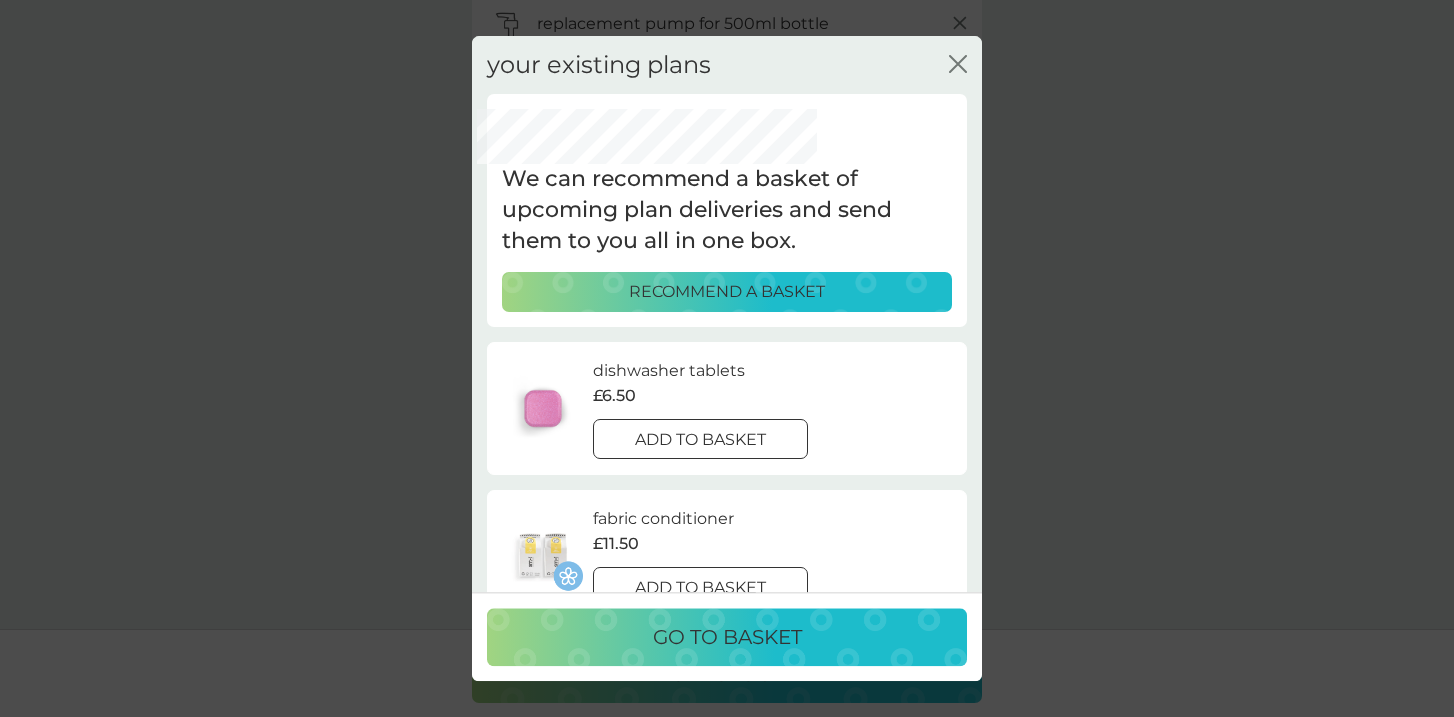 click at bounding box center (700, 440) 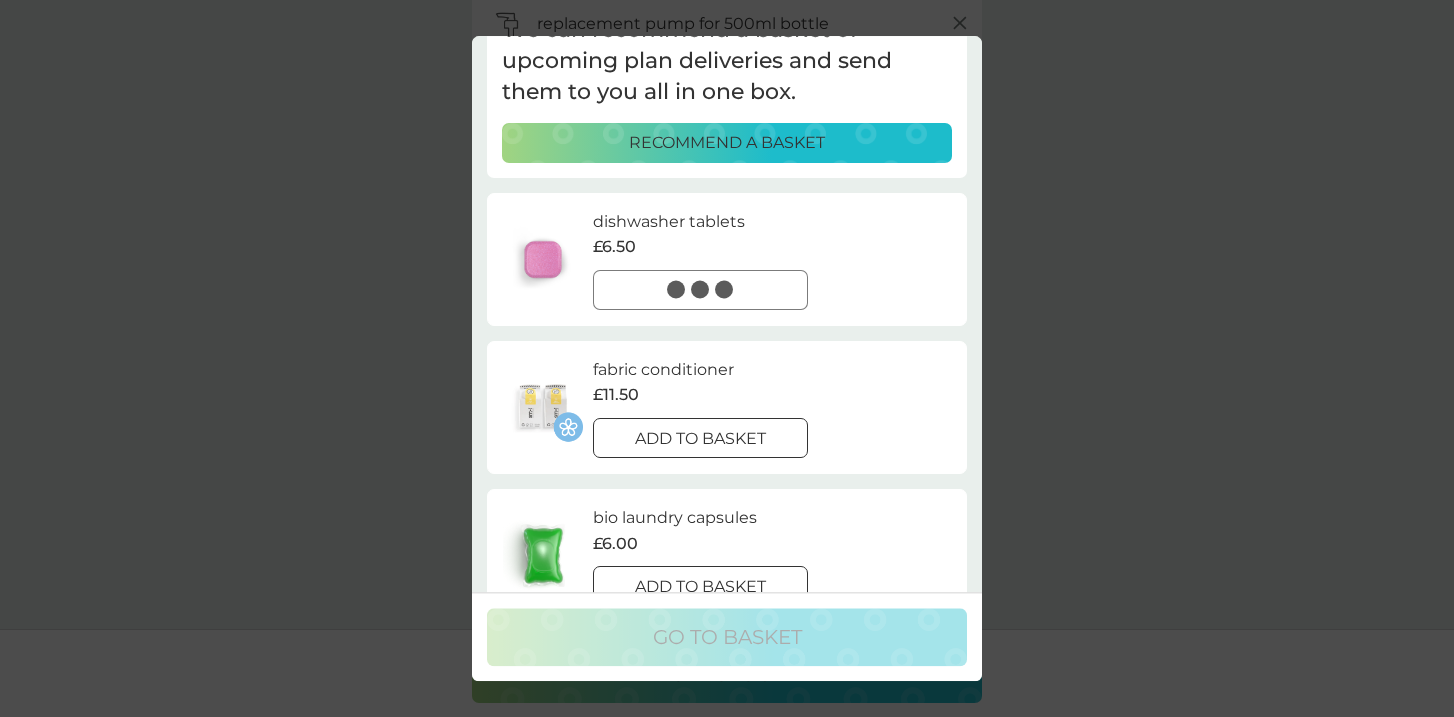 scroll, scrollTop: 166, scrollLeft: 0, axis: vertical 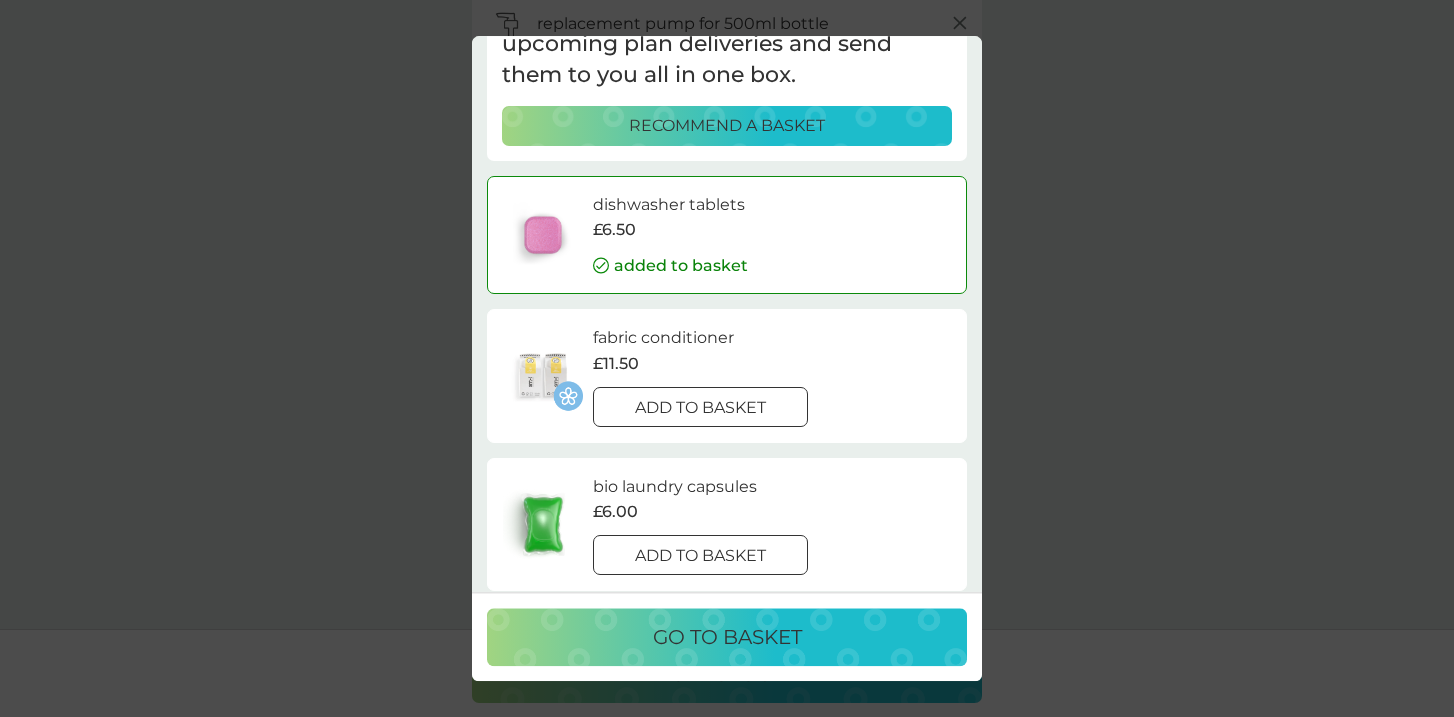 click at bounding box center (700, 407) 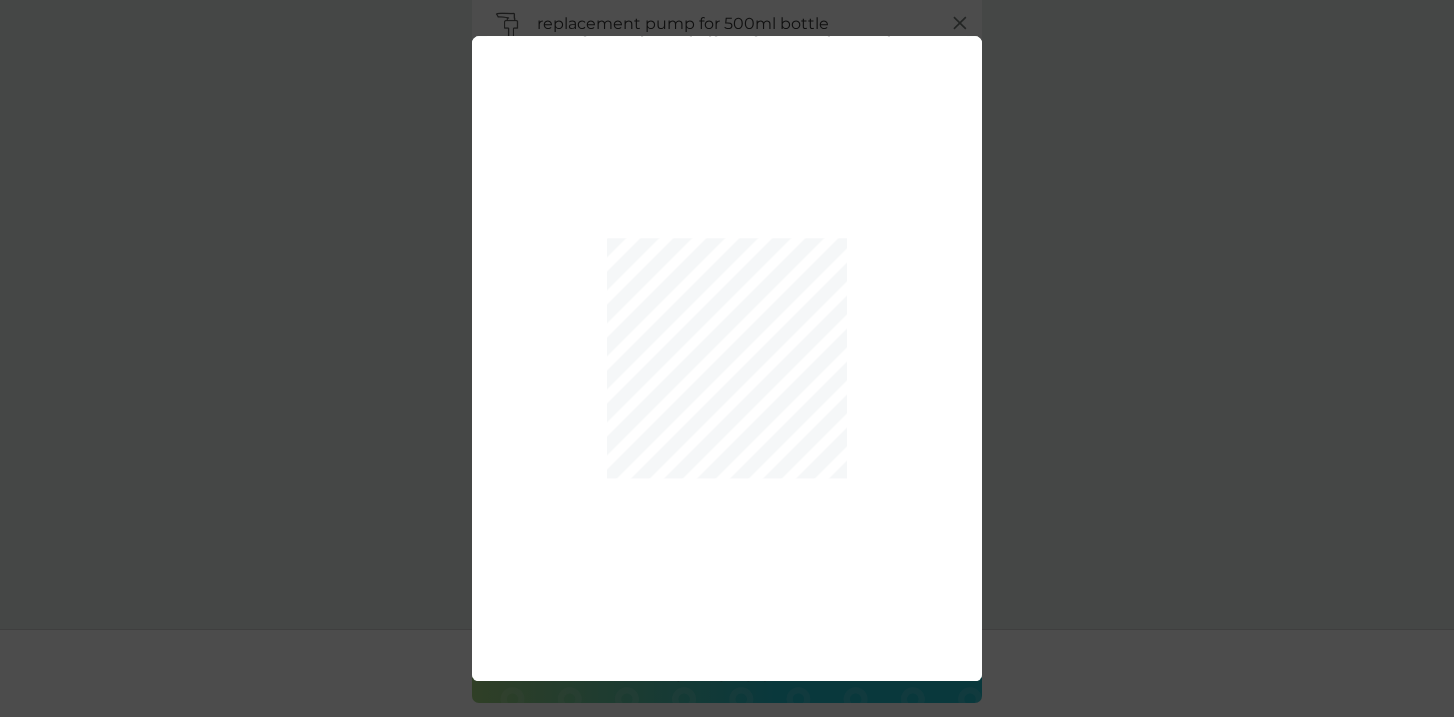 scroll, scrollTop: 560, scrollLeft: 0, axis: vertical 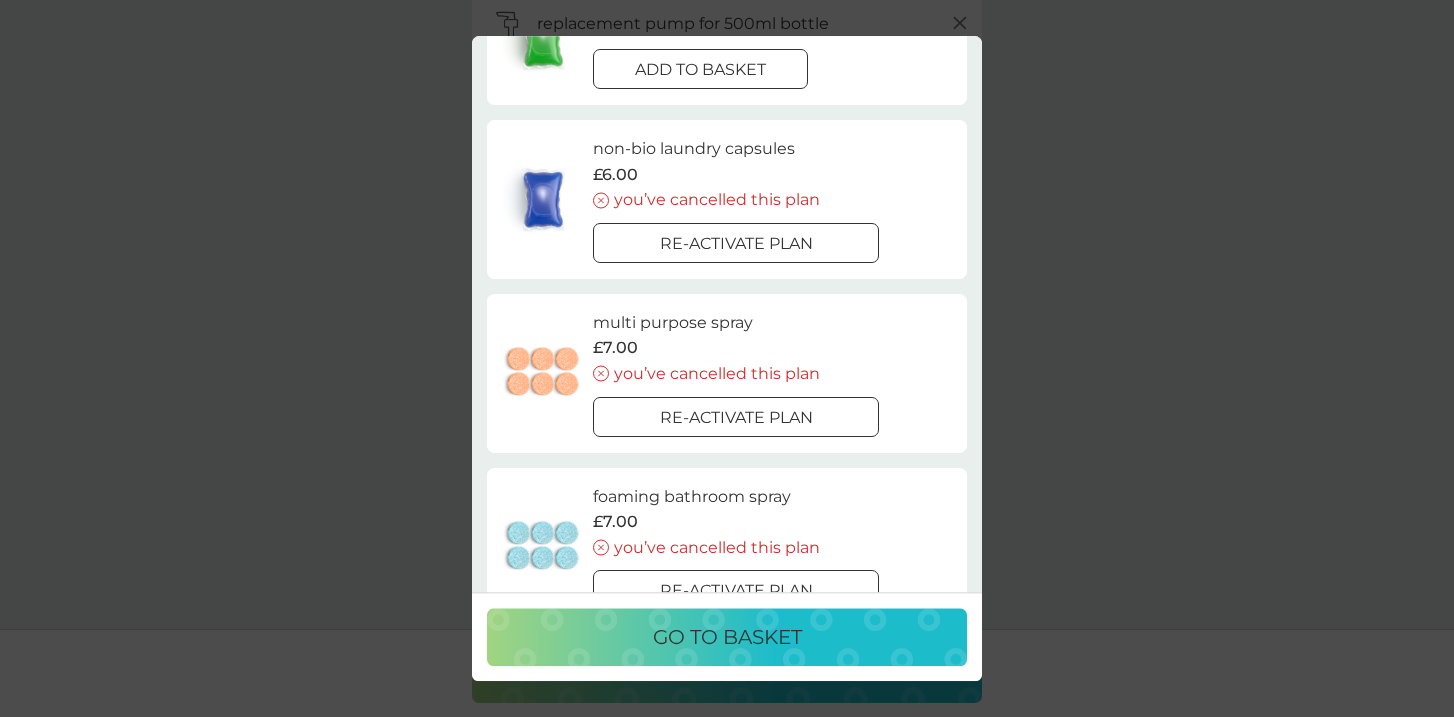 click on "your existing plans close fabric conditioner £11.50 added to basket dishwasher tablets £6.50 added to basket bio laundry capsules £6.00 add to basket non-bio laundry capsules £6.00 you’ve cancelled this plan Re-activate plan multi purpose spray £7.00 you’ve cancelled this plan Re-activate plan foaming bathroom spray £7.00 you’ve cancelled this plan Re-activate plan We’ll recalculate your next charge date for each plan product added. go to basket" at bounding box center (727, 358) 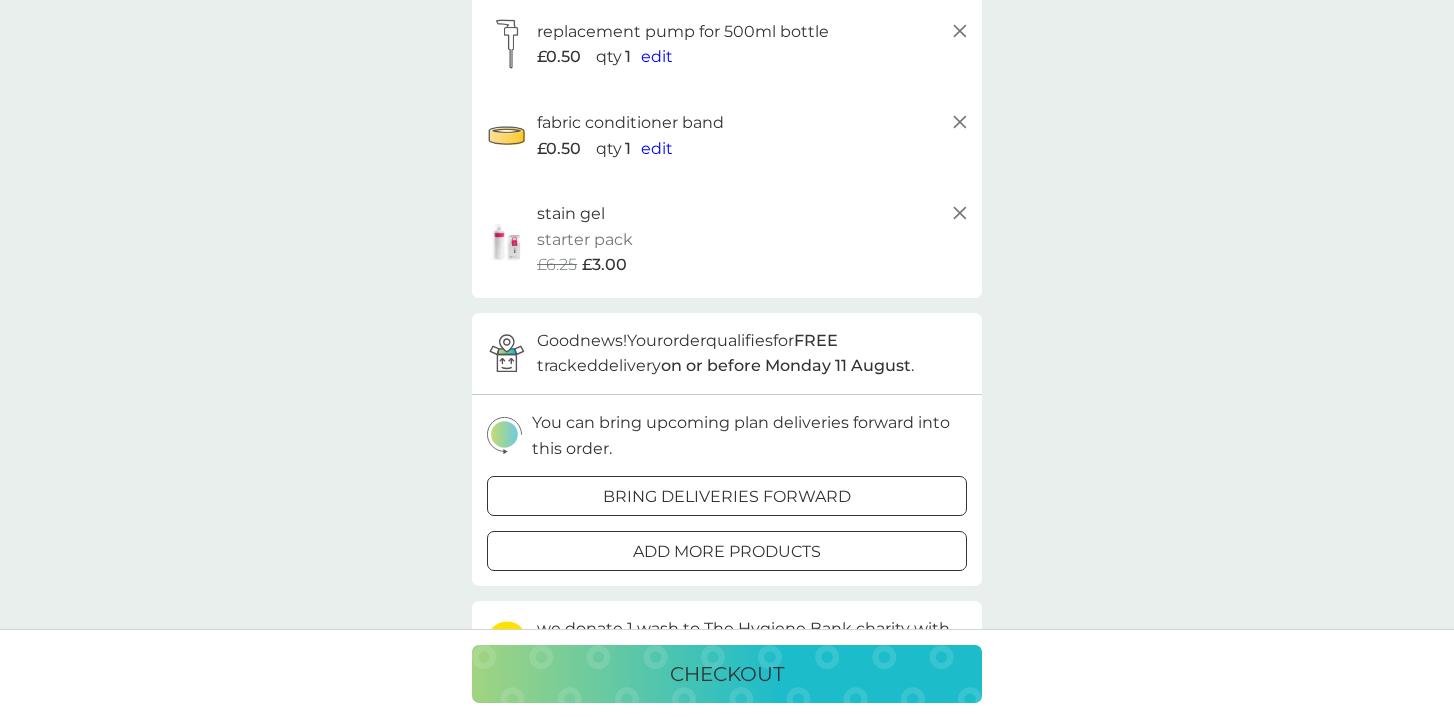 scroll, scrollTop: 0, scrollLeft: 0, axis: both 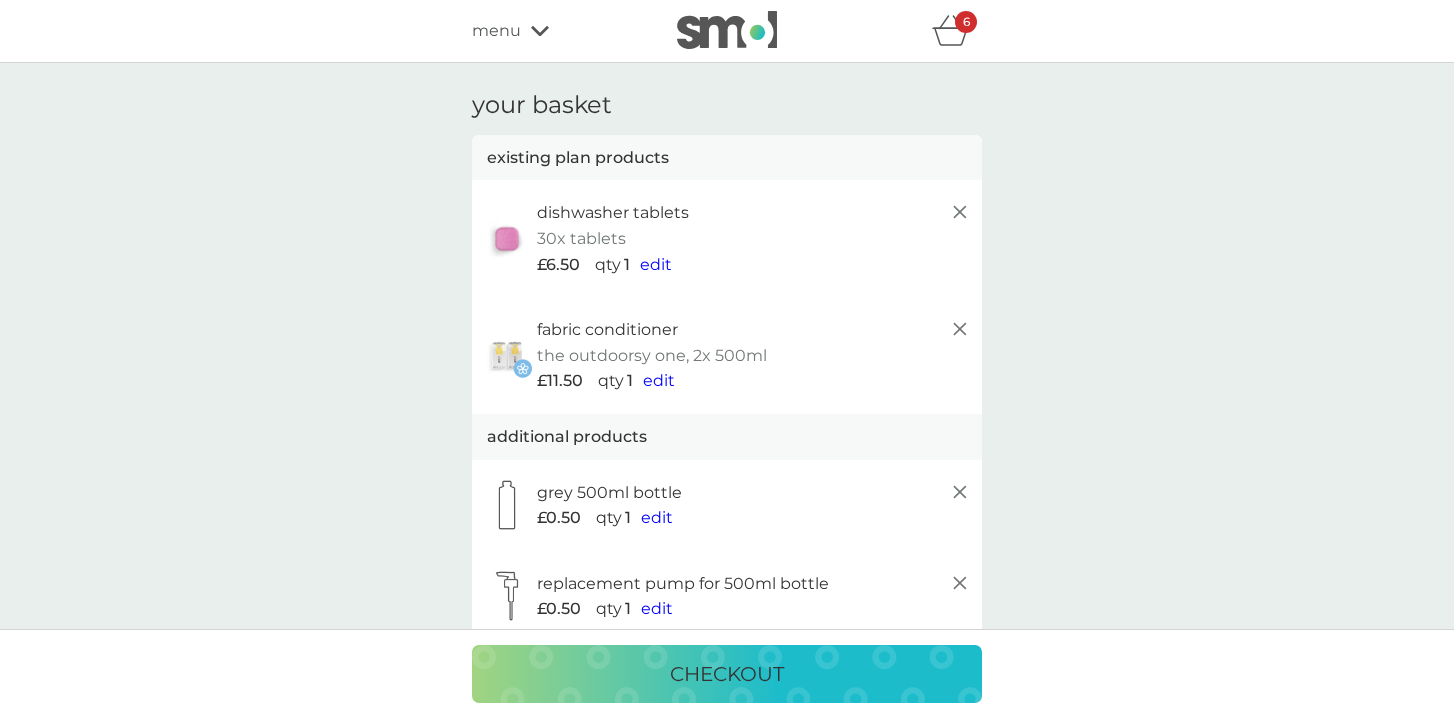 click on "menu" at bounding box center (557, 31) 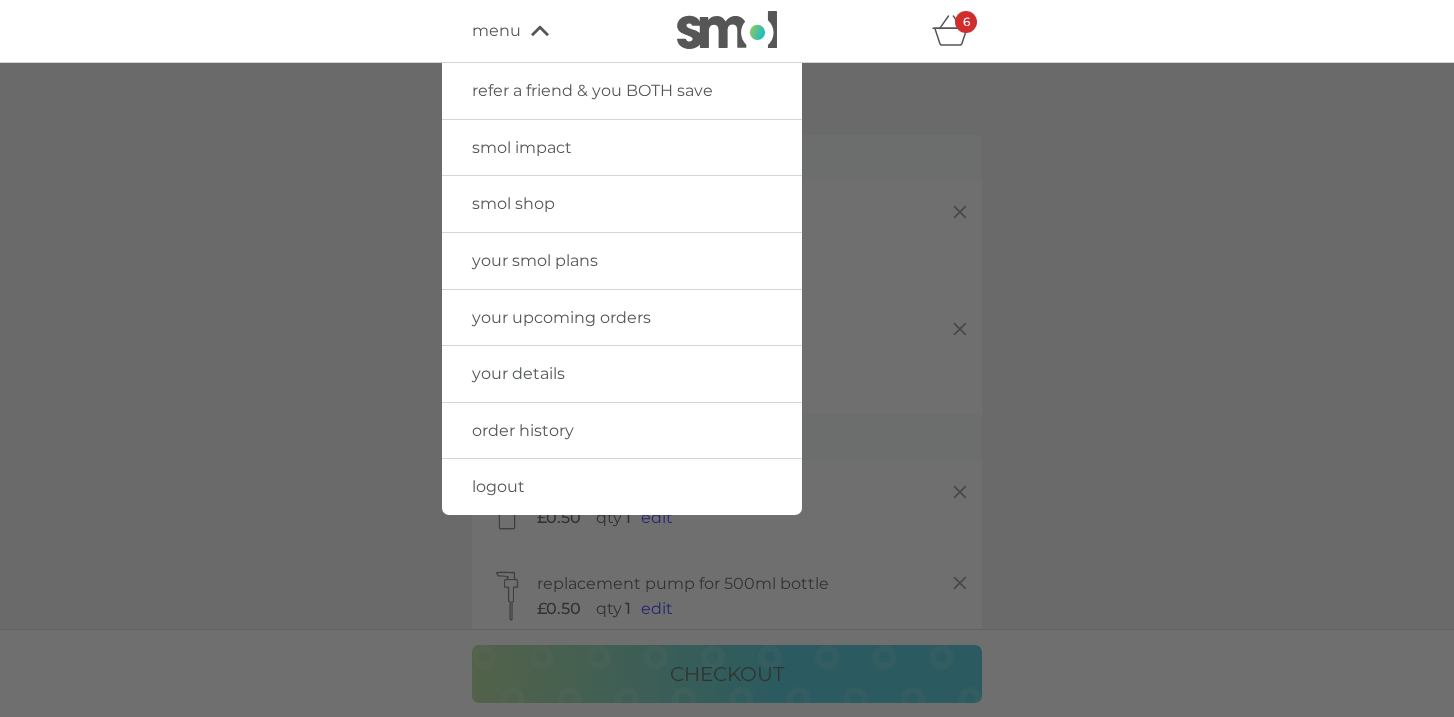 click on "smol shop" at bounding box center [513, 203] 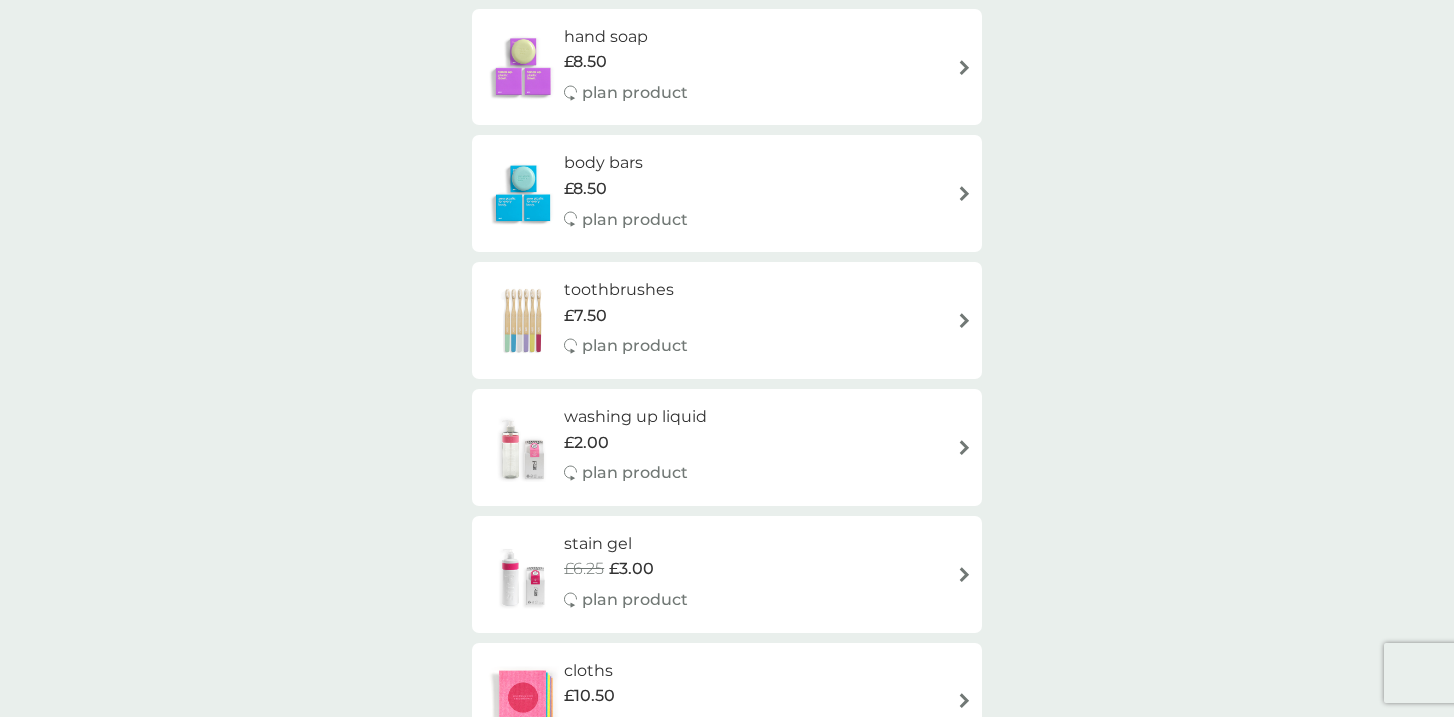 scroll, scrollTop: 1303, scrollLeft: 0, axis: vertical 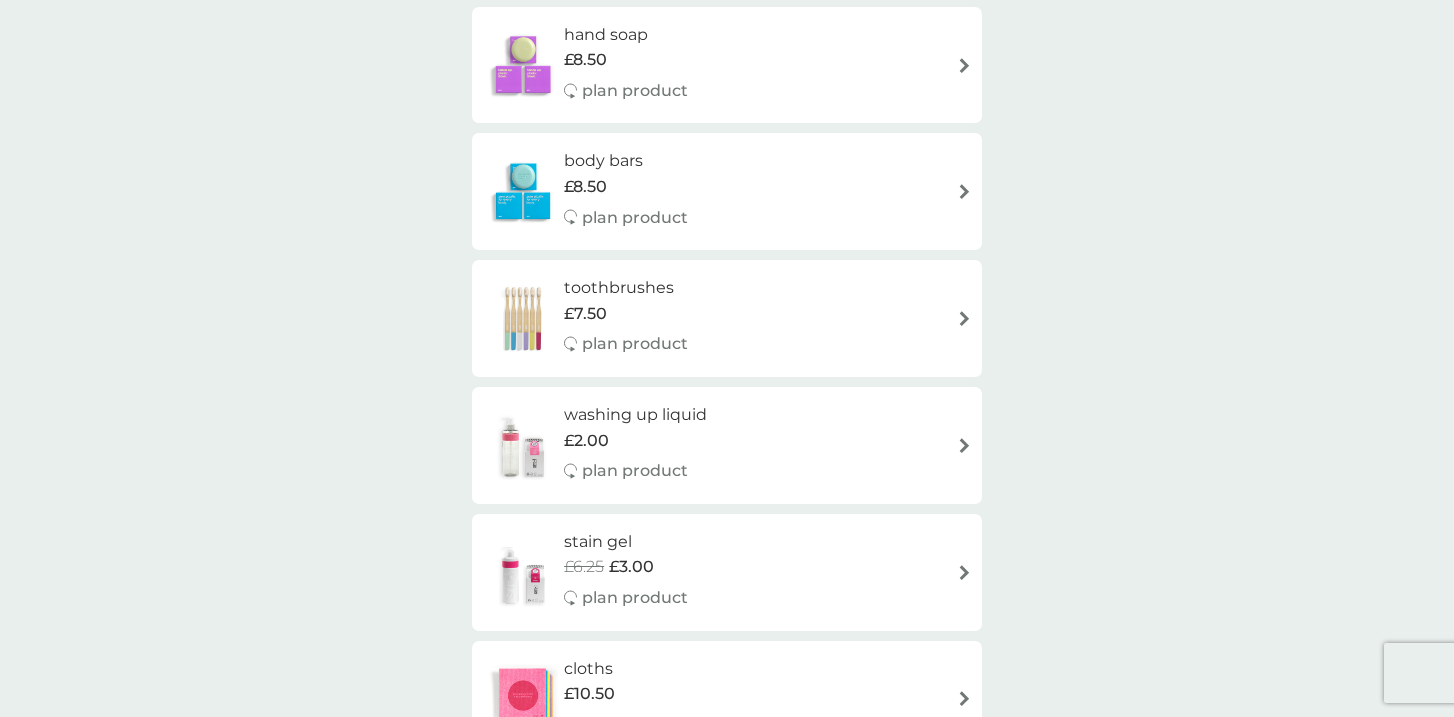 click on "toothbrushes" at bounding box center (626, 288) 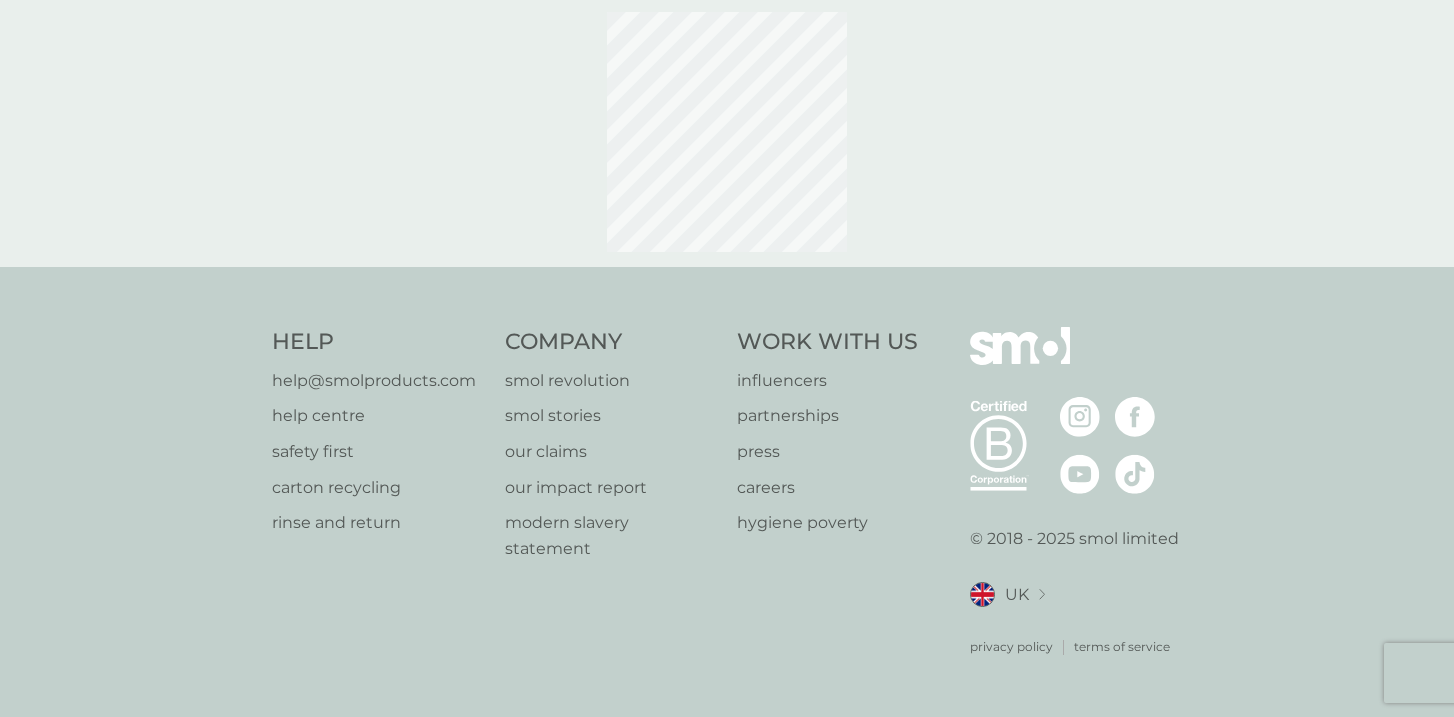scroll, scrollTop: 0, scrollLeft: 0, axis: both 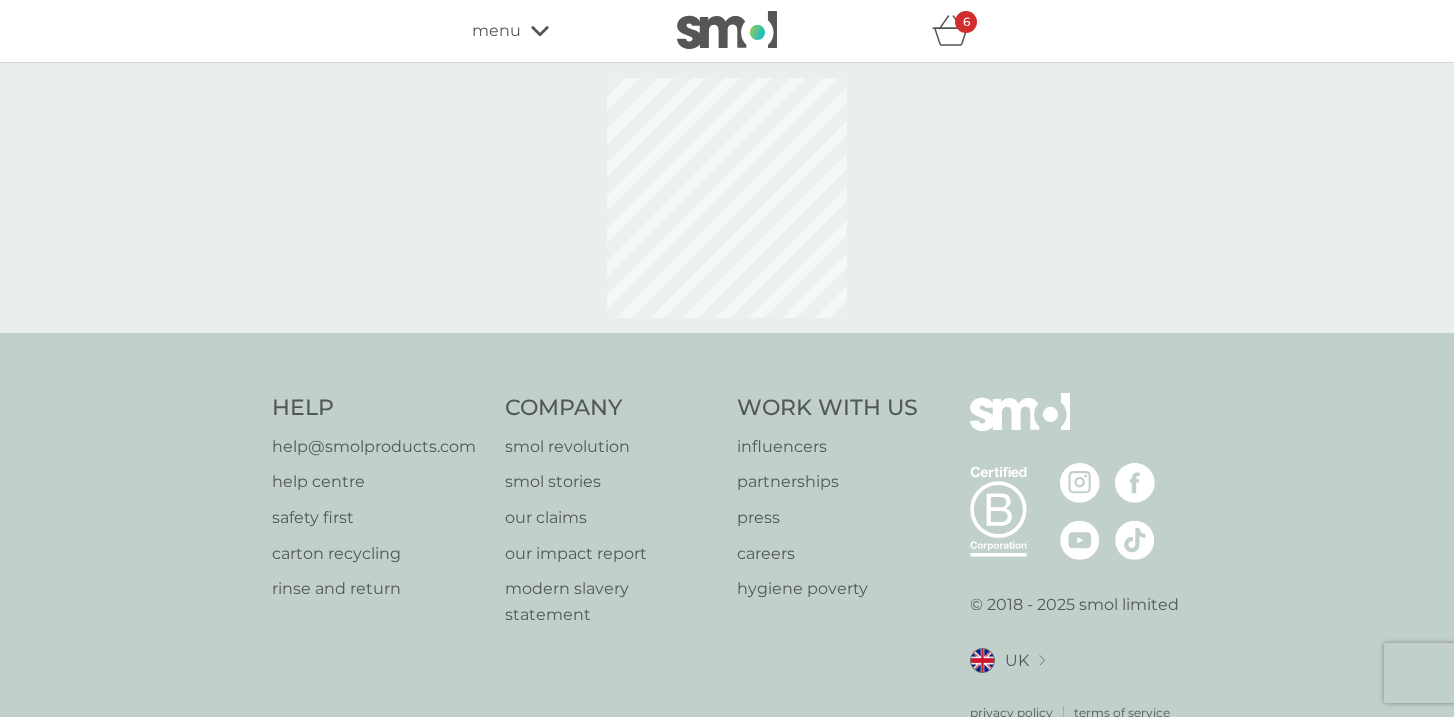 select on "119" 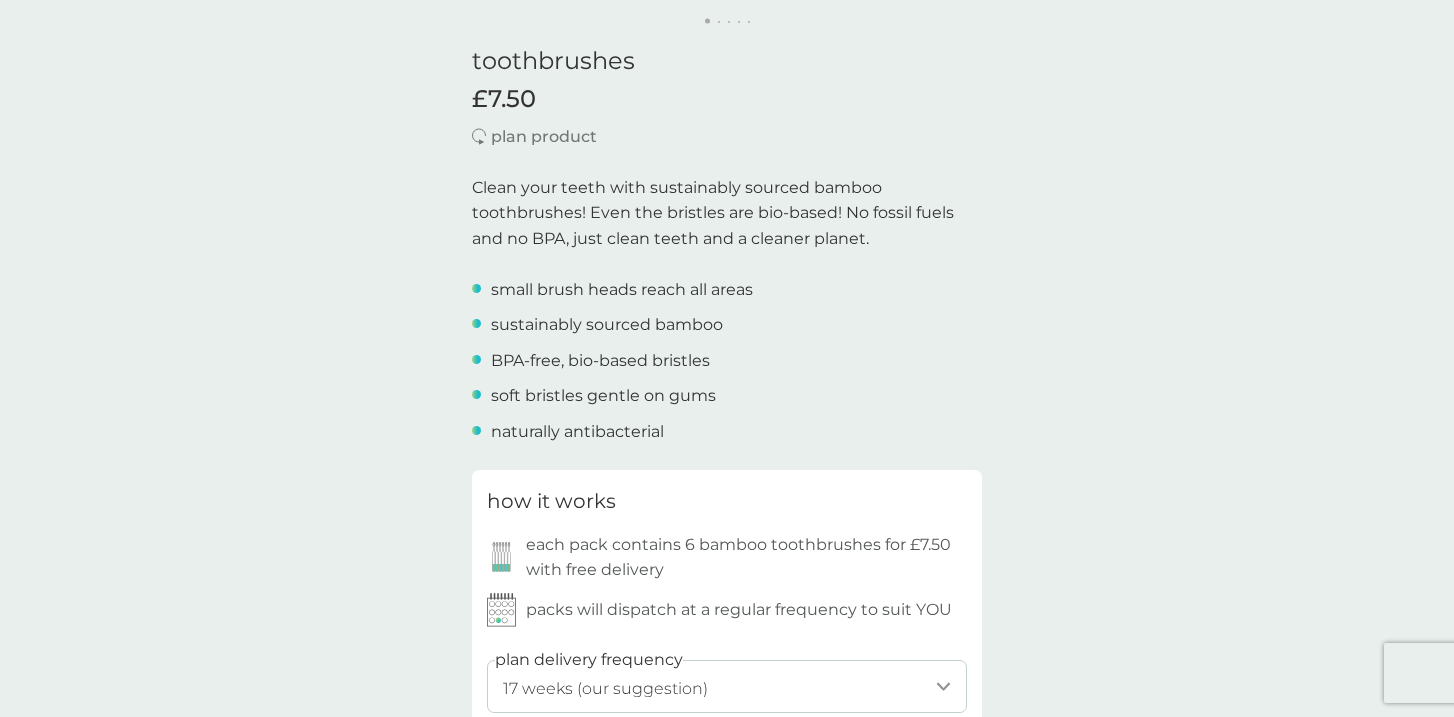 scroll, scrollTop: 496, scrollLeft: 0, axis: vertical 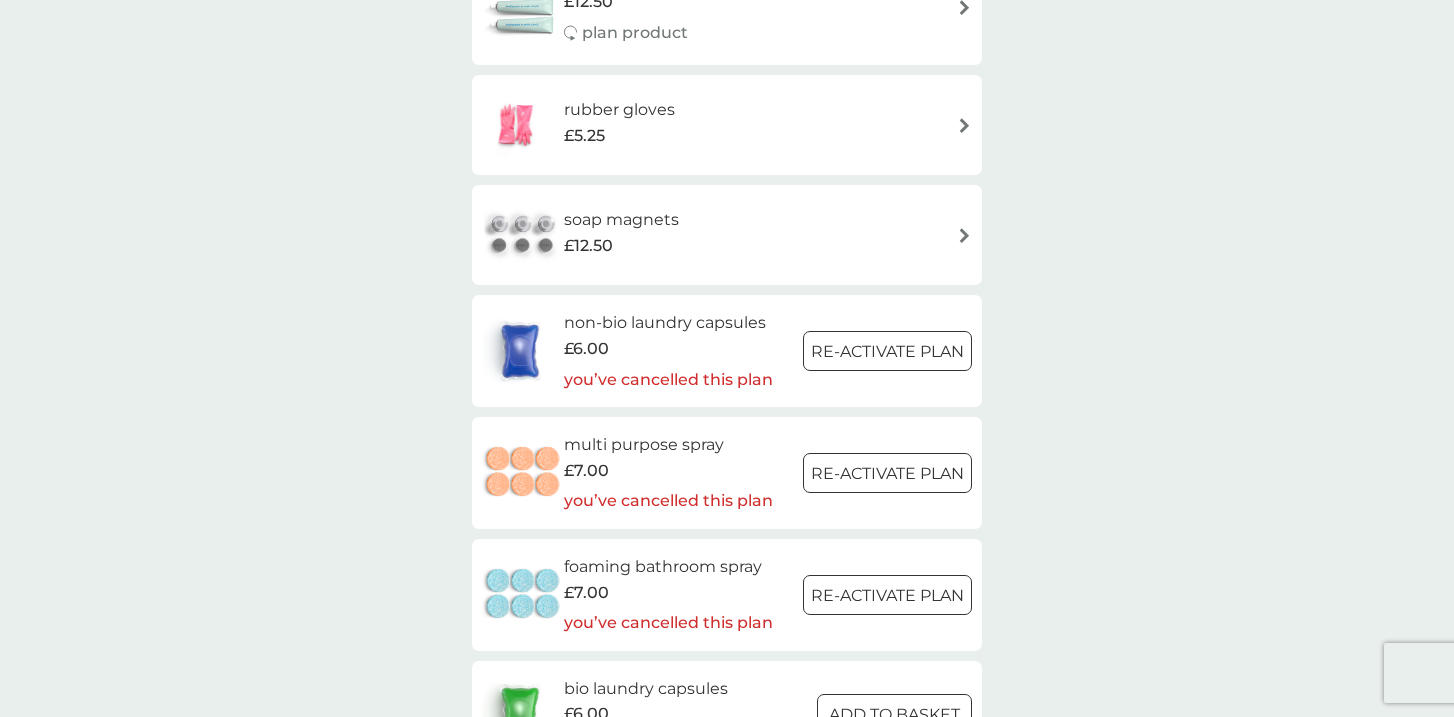 click on "soap magnets" at bounding box center [621, 220] 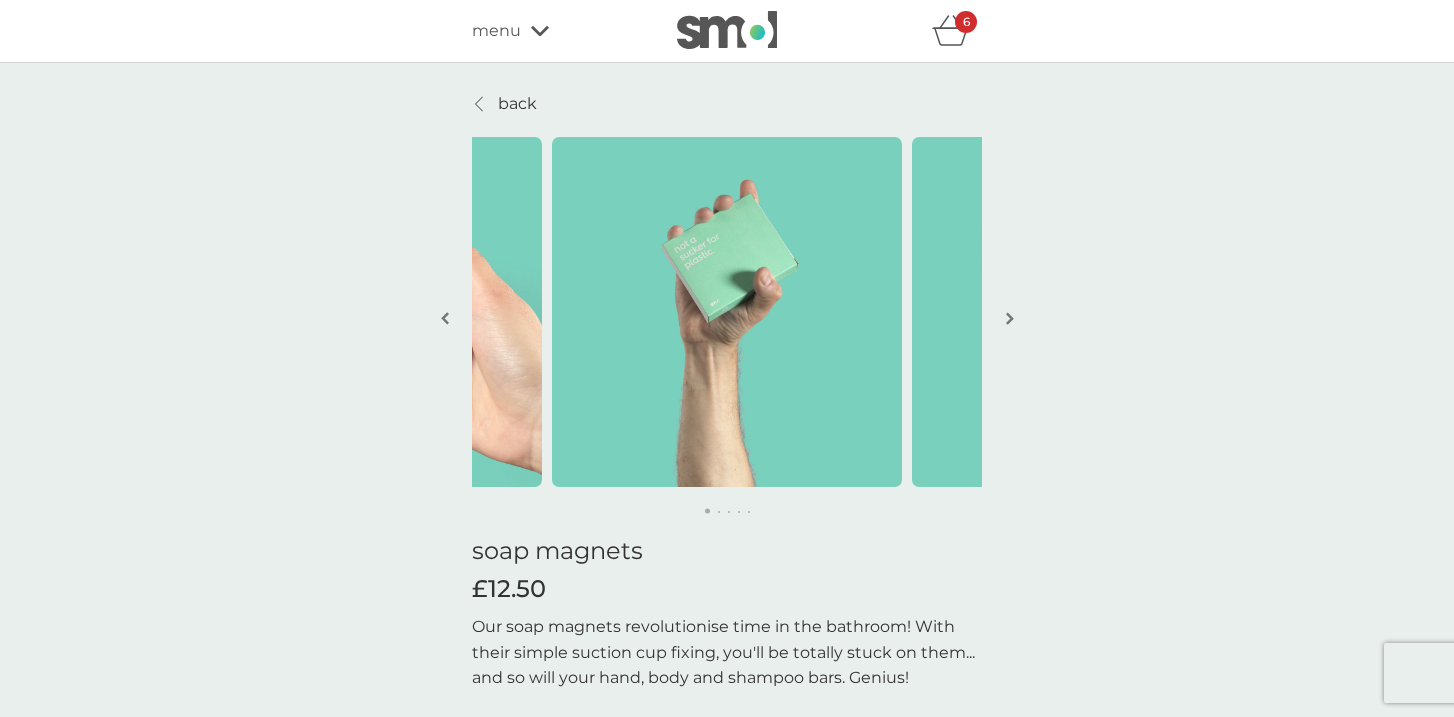 scroll, scrollTop: 1, scrollLeft: 0, axis: vertical 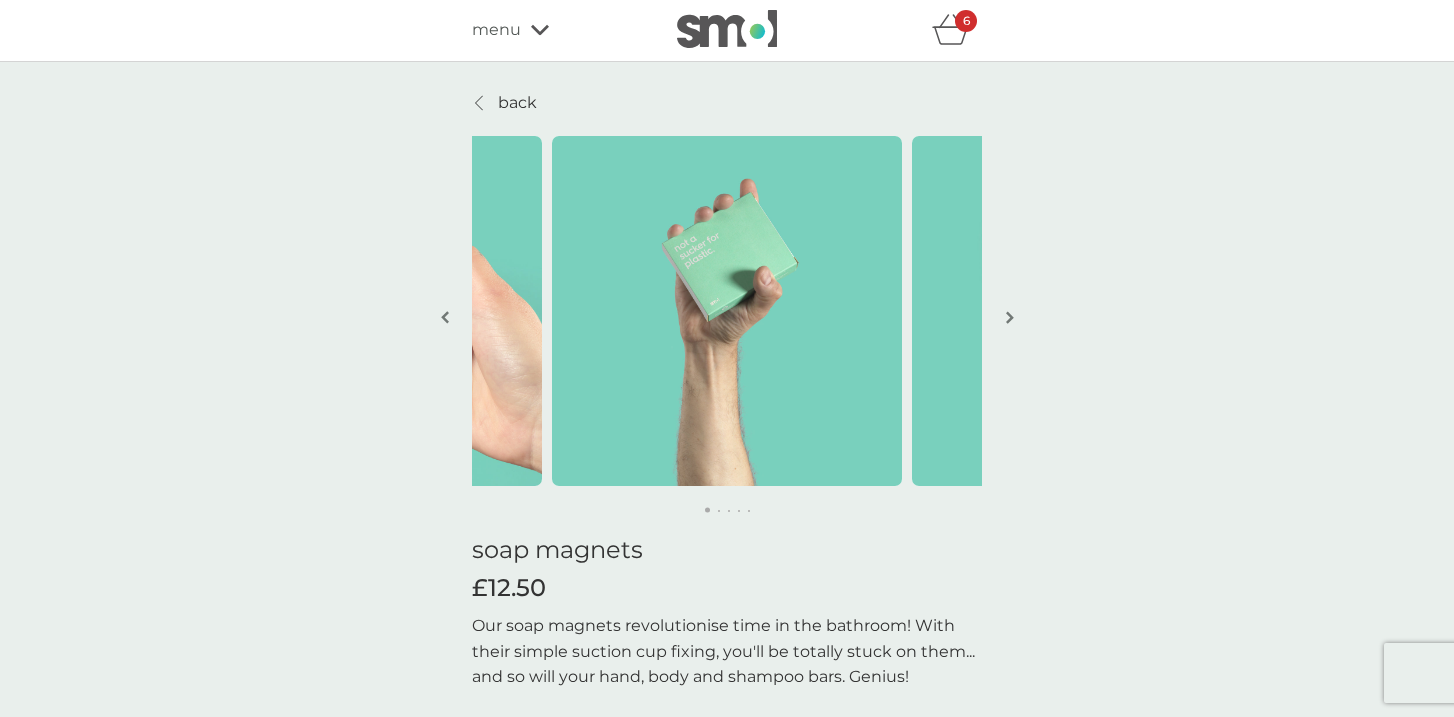 click on "menu" at bounding box center (496, 30) 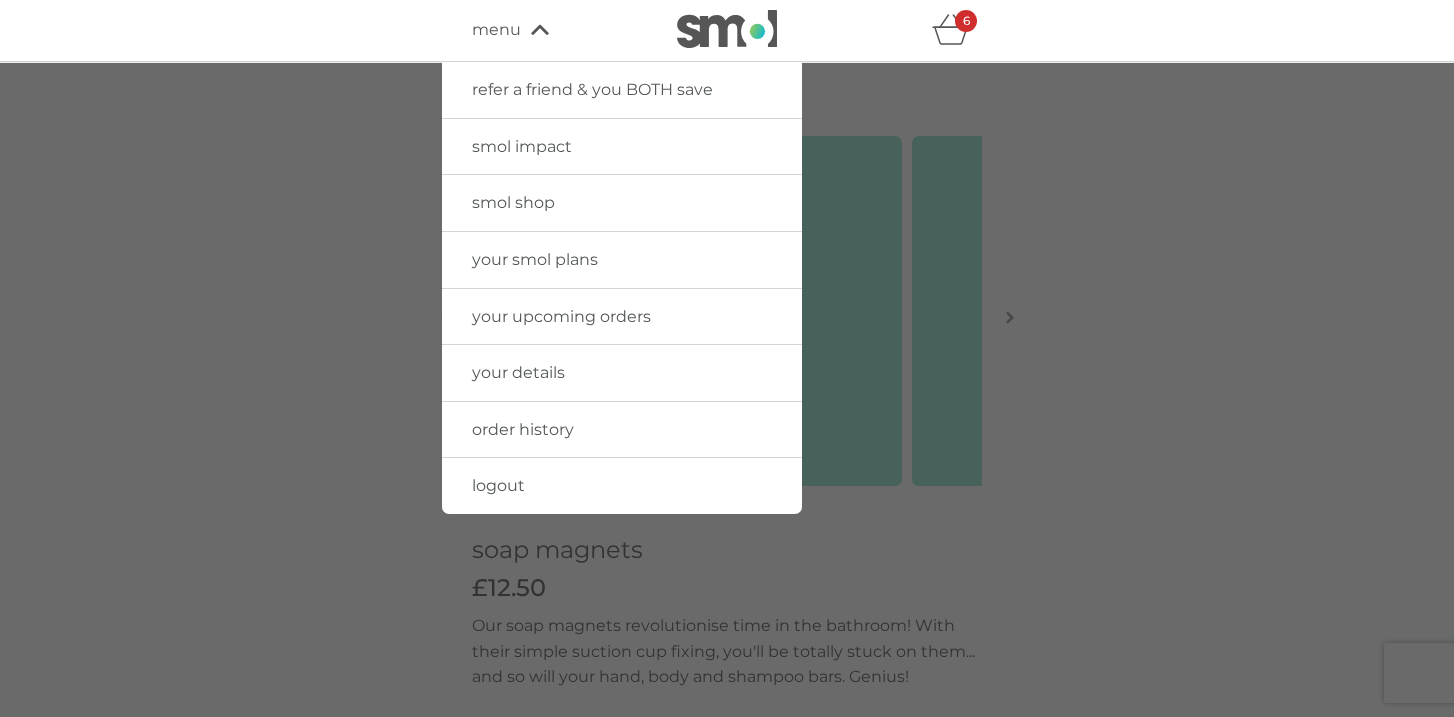 click on "6" at bounding box center [957, 30] 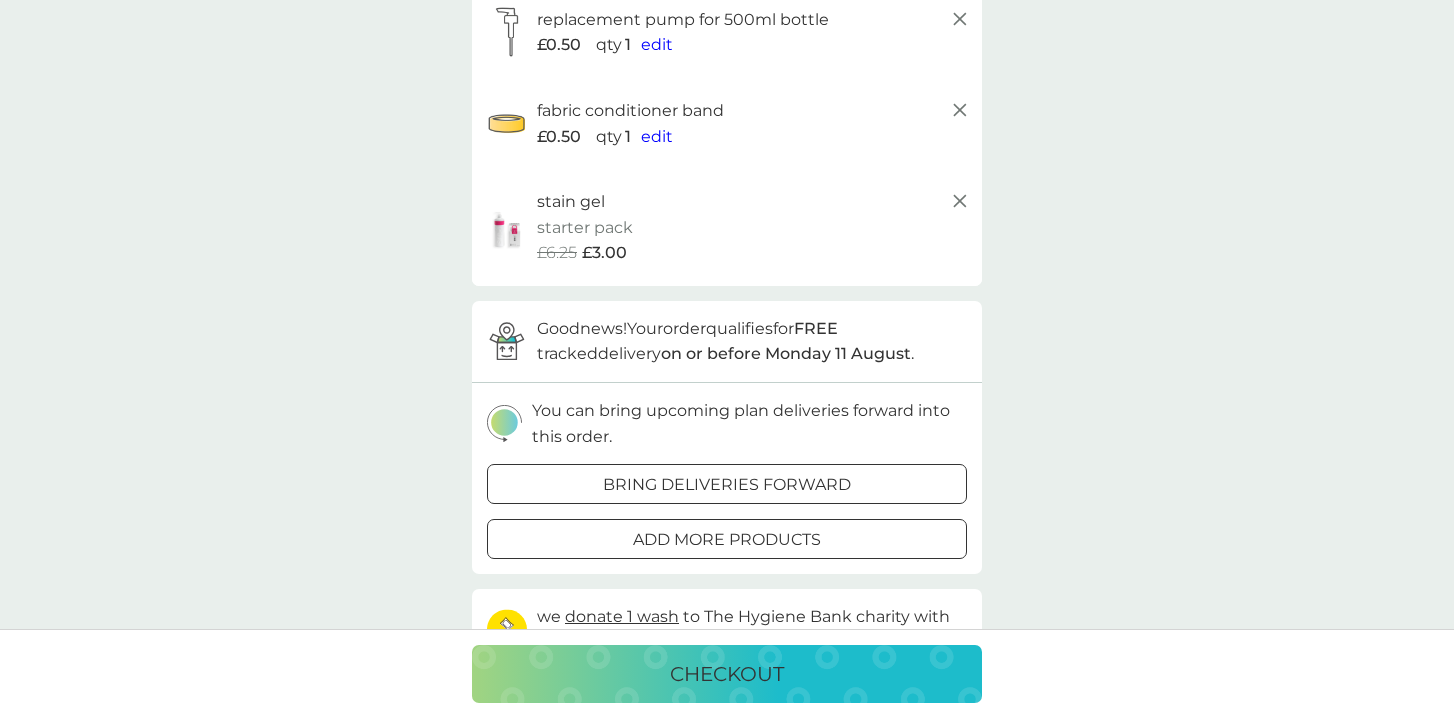 scroll, scrollTop: 580, scrollLeft: 0, axis: vertical 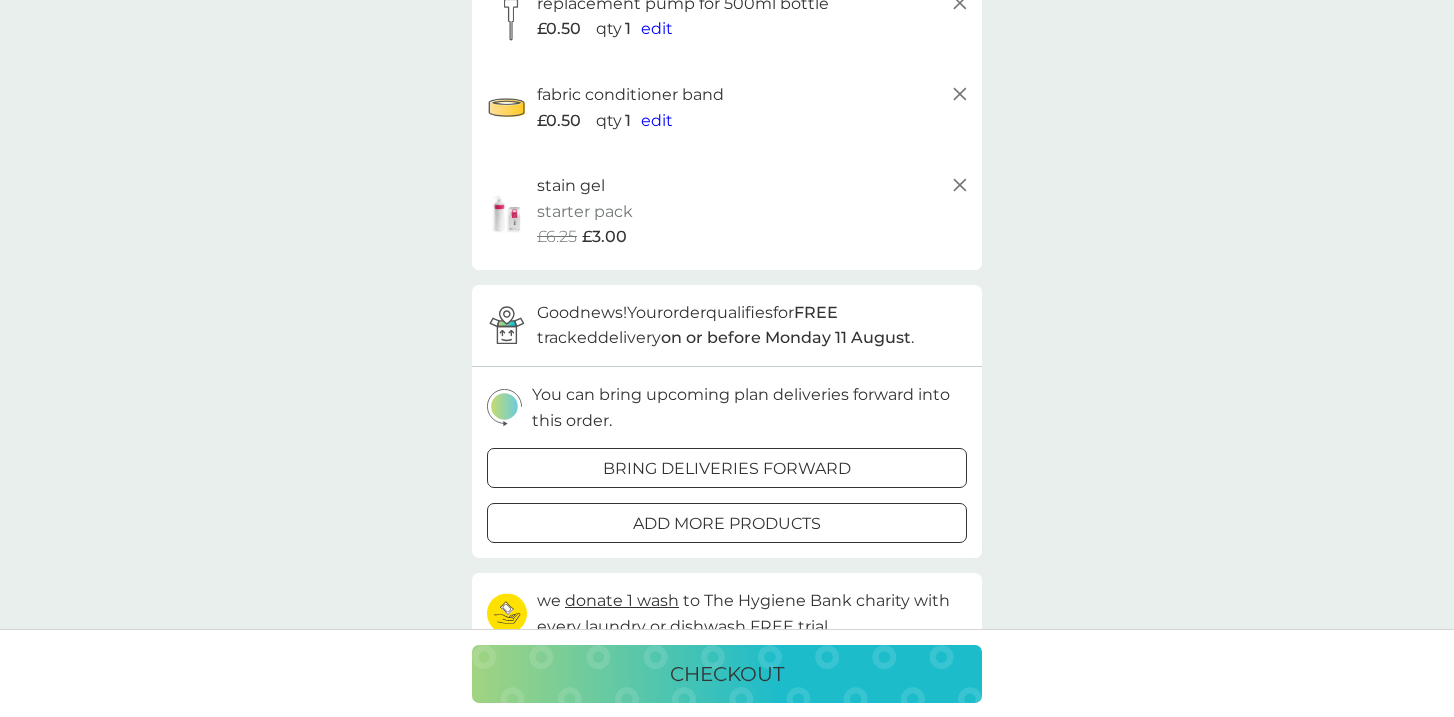 click on "checkout" at bounding box center (727, 674) 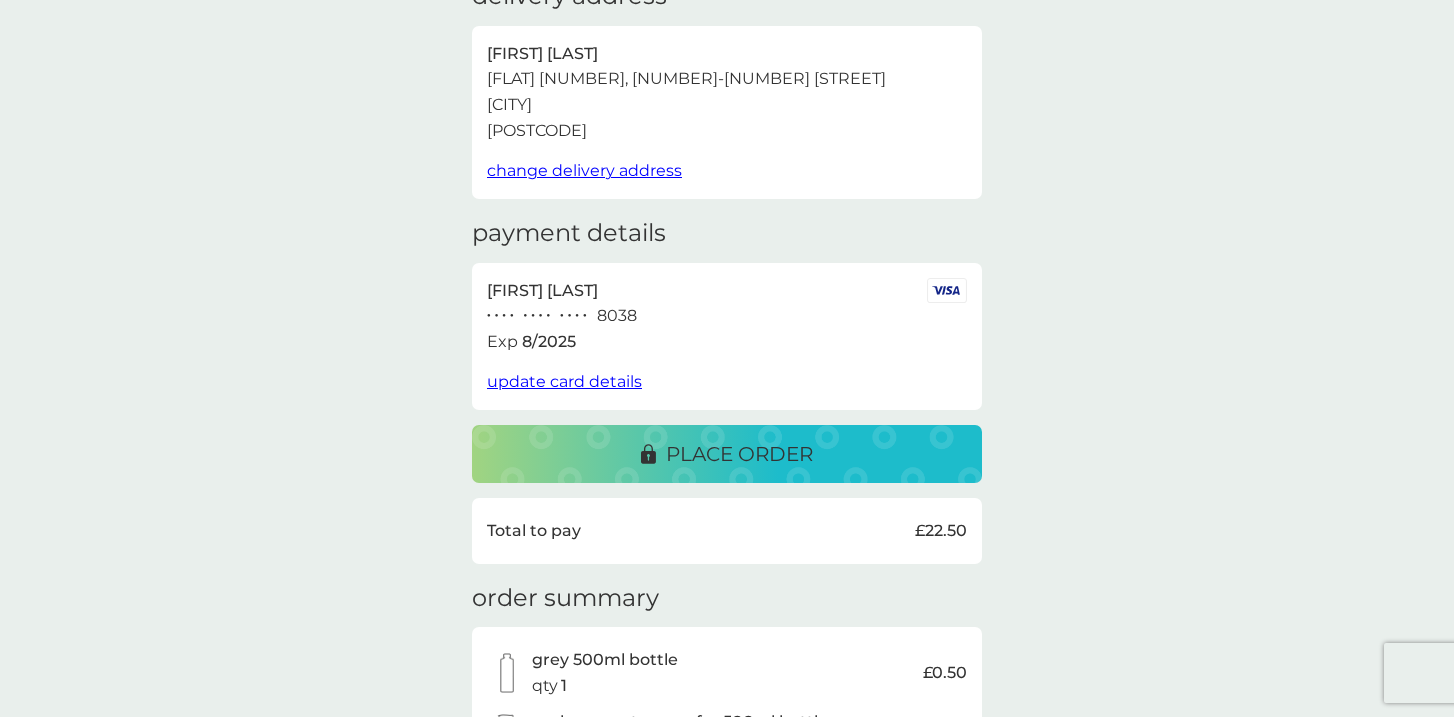 scroll, scrollTop: 114, scrollLeft: 0, axis: vertical 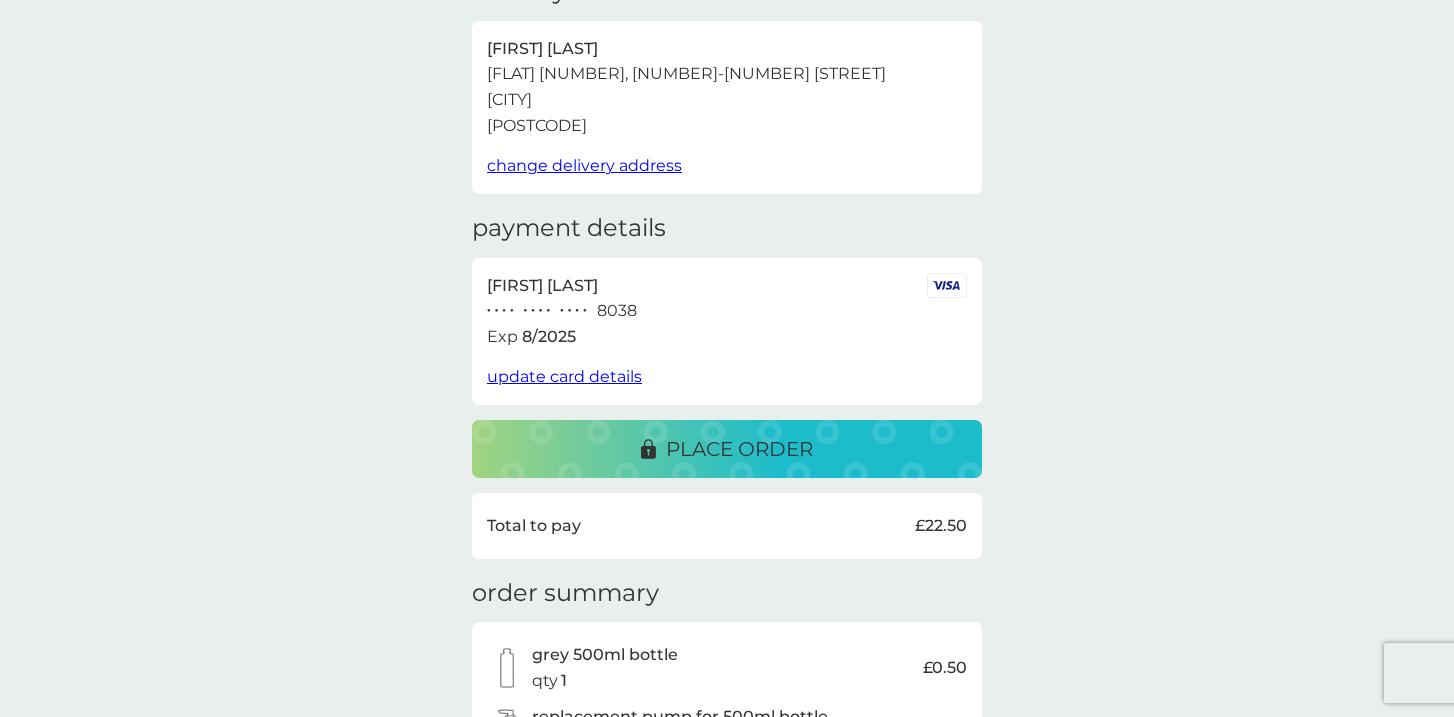 click on "place order" at bounding box center (739, 449) 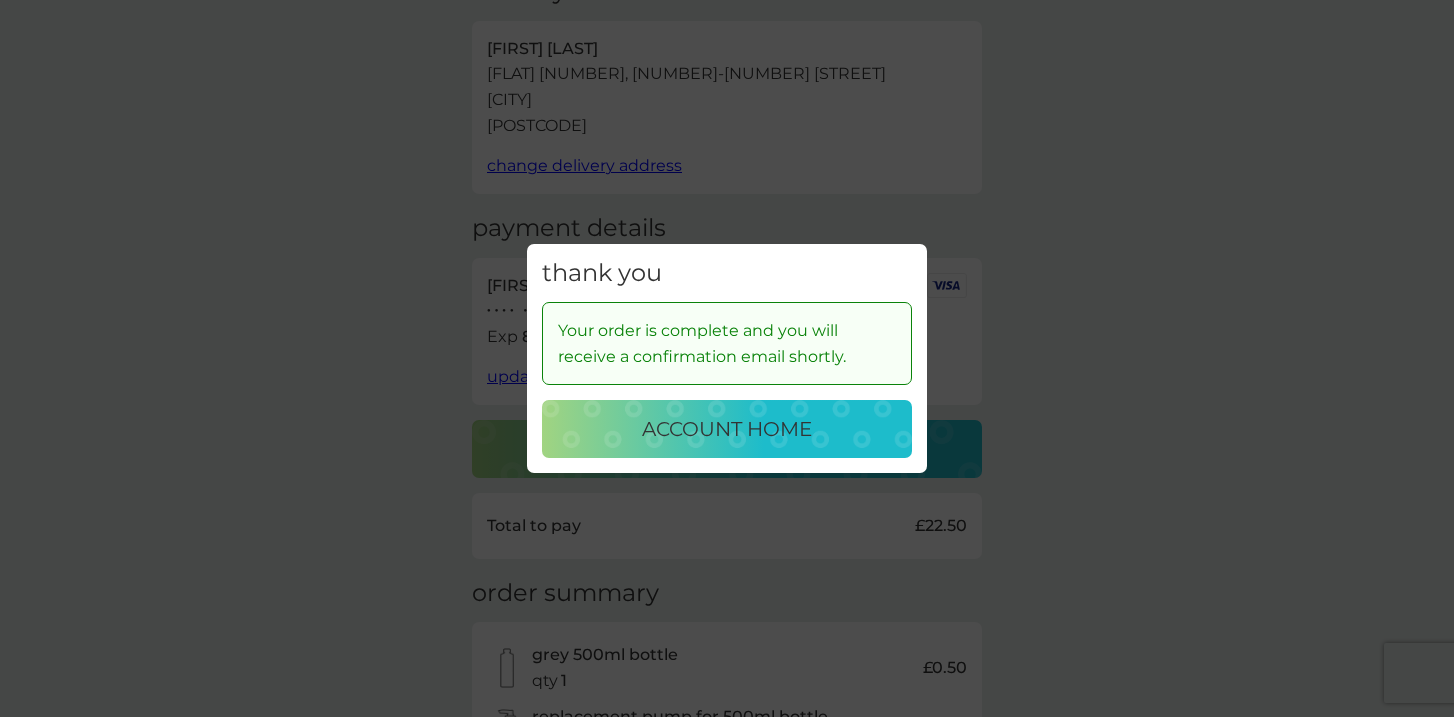 click on "account home" at bounding box center (727, 429) 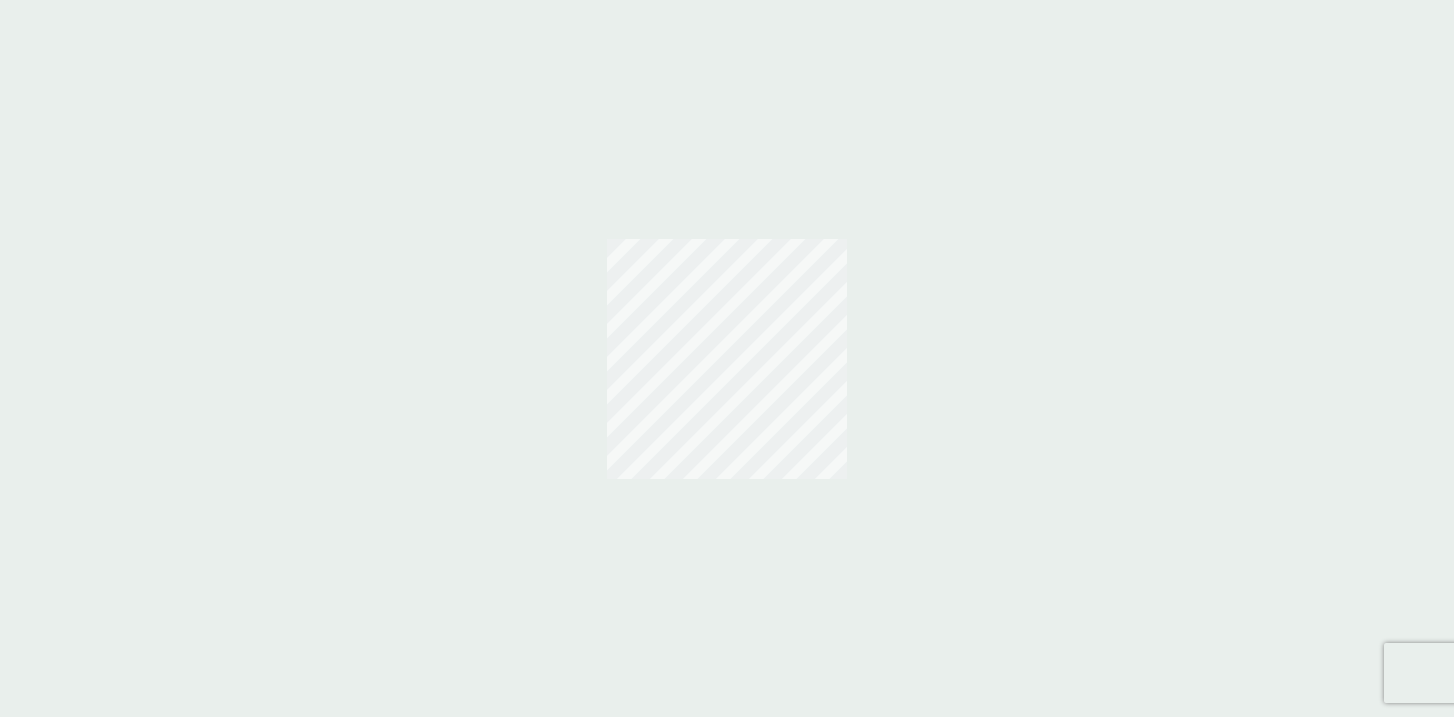 scroll, scrollTop: 0, scrollLeft: 0, axis: both 